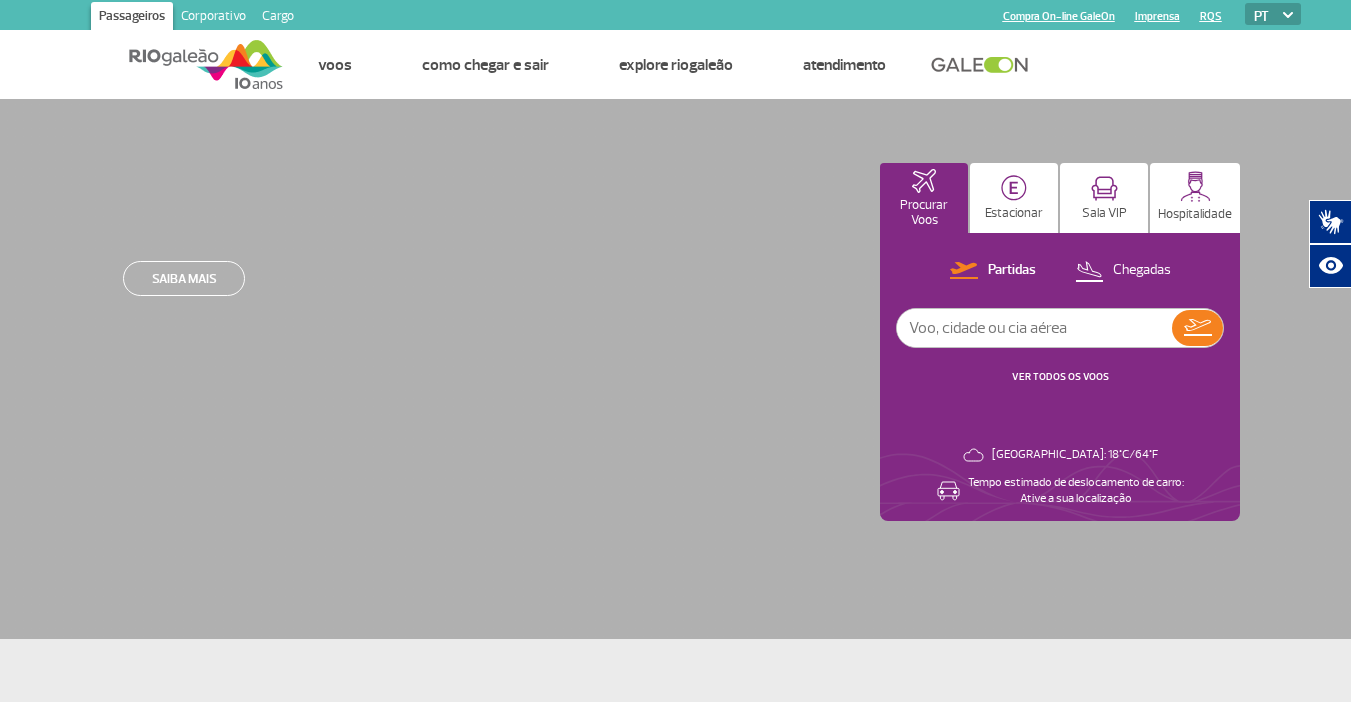 scroll, scrollTop: 0, scrollLeft: 0, axis: both 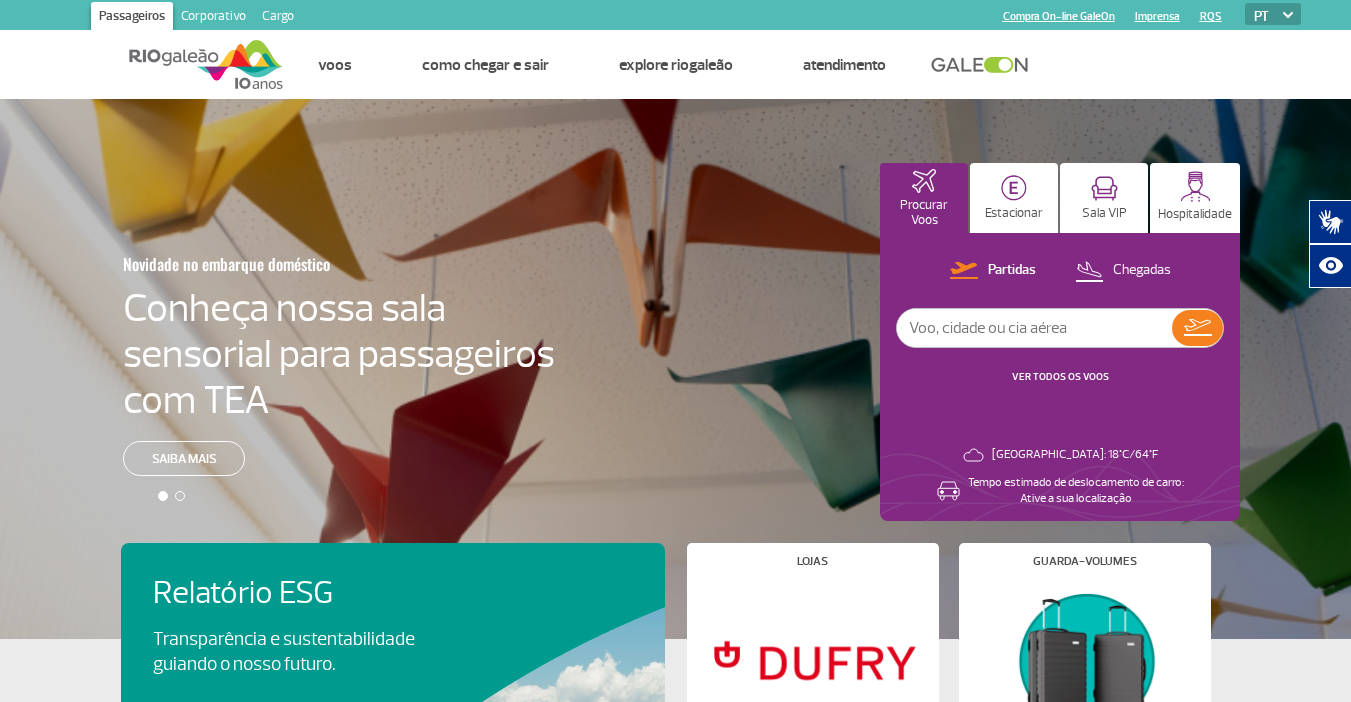 click at bounding box center [206, 64] 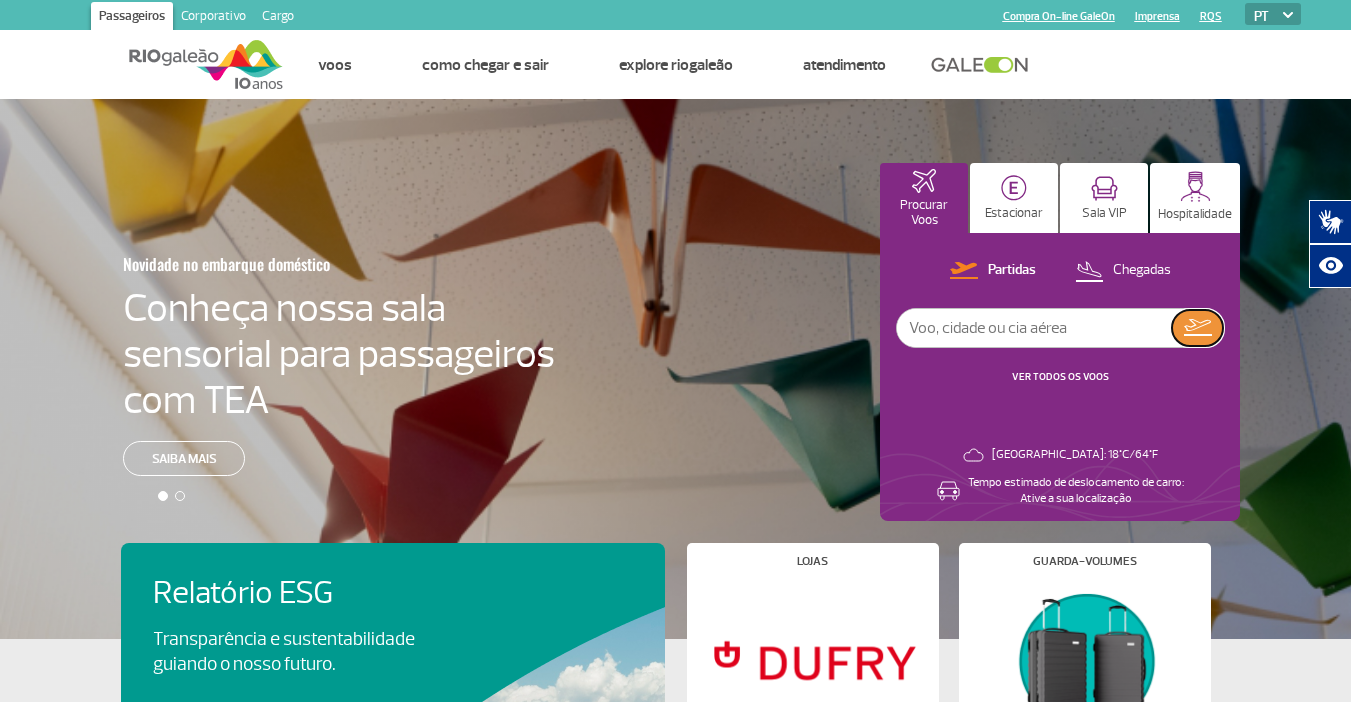 click at bounding box center [1198, 327] 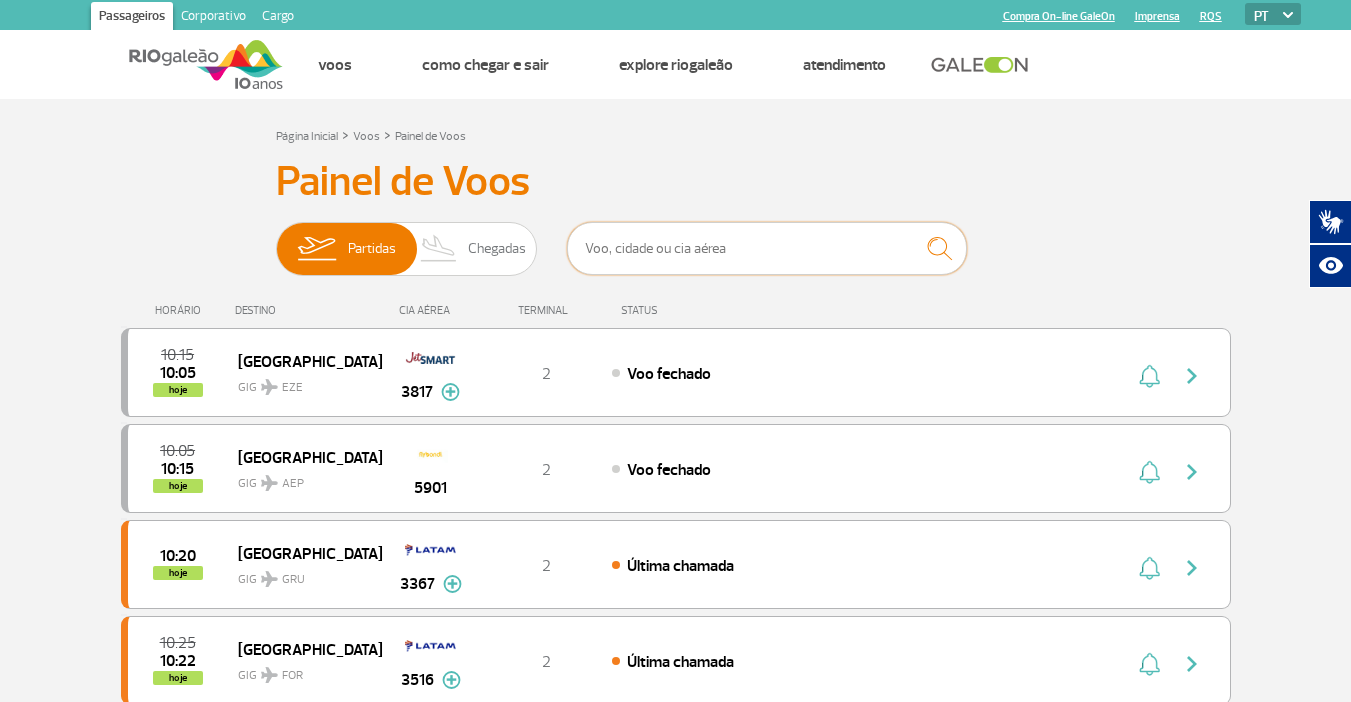 click at bounding box center (767, 248) 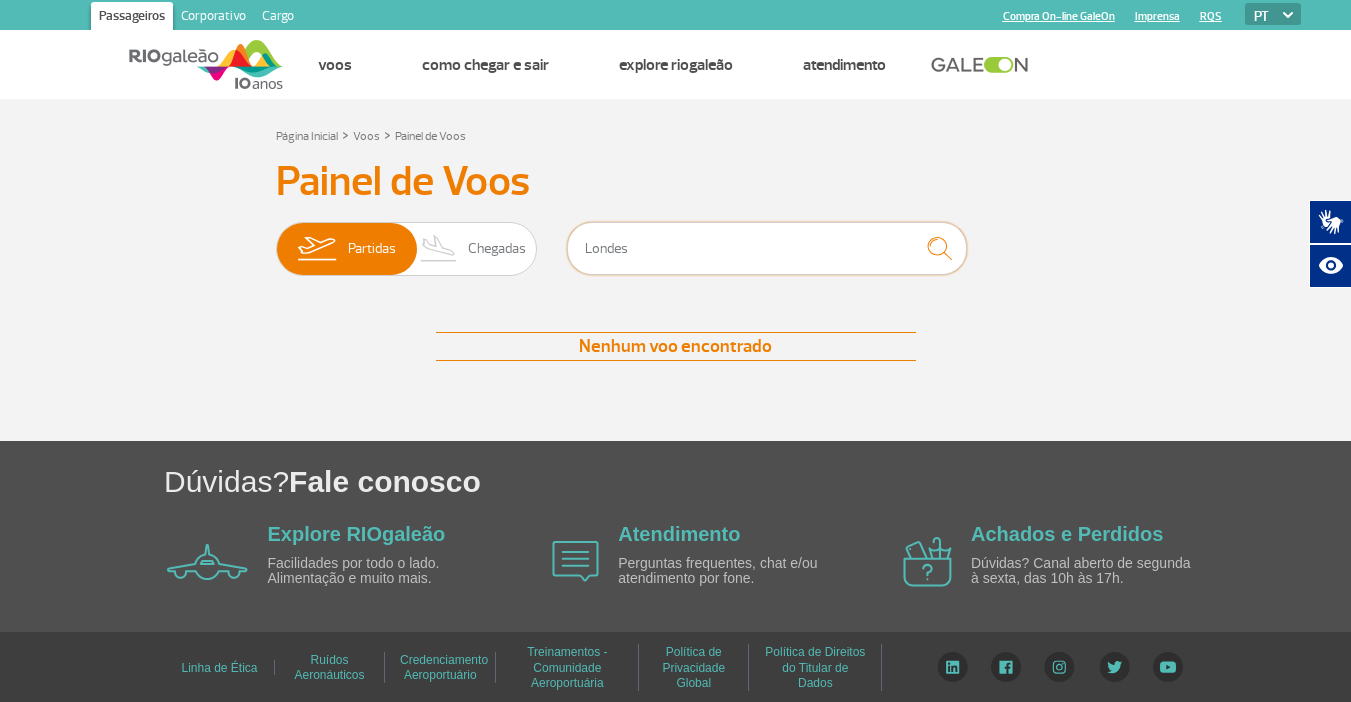 click on "Londes" at bounding box center (767, 248) 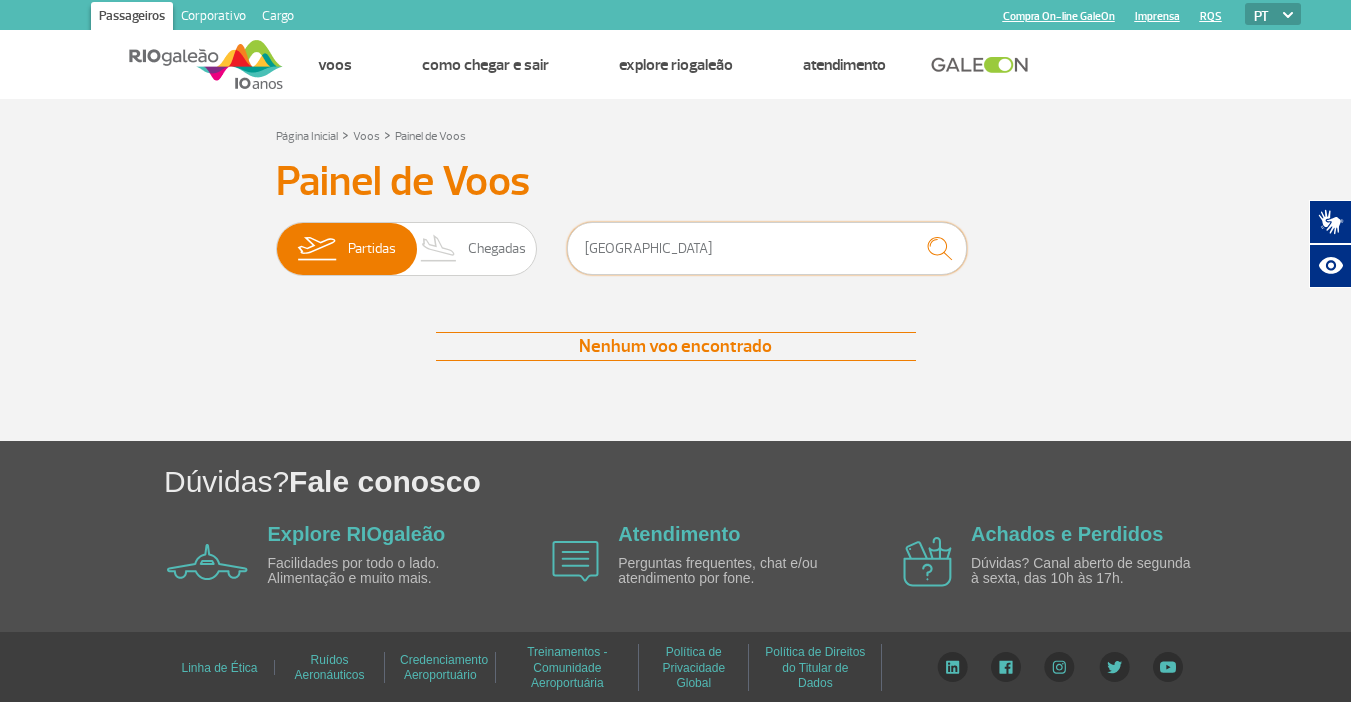 type on "Londres" 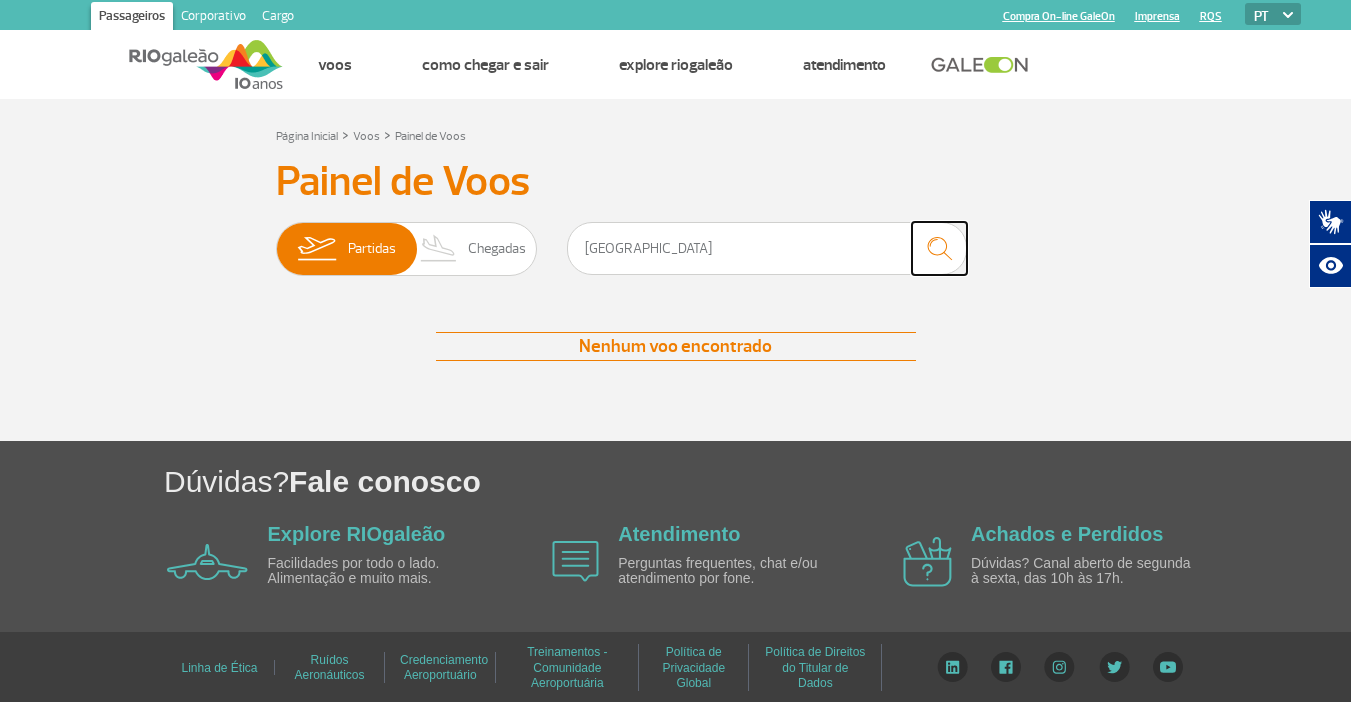 click at bounding box center [939, 248] 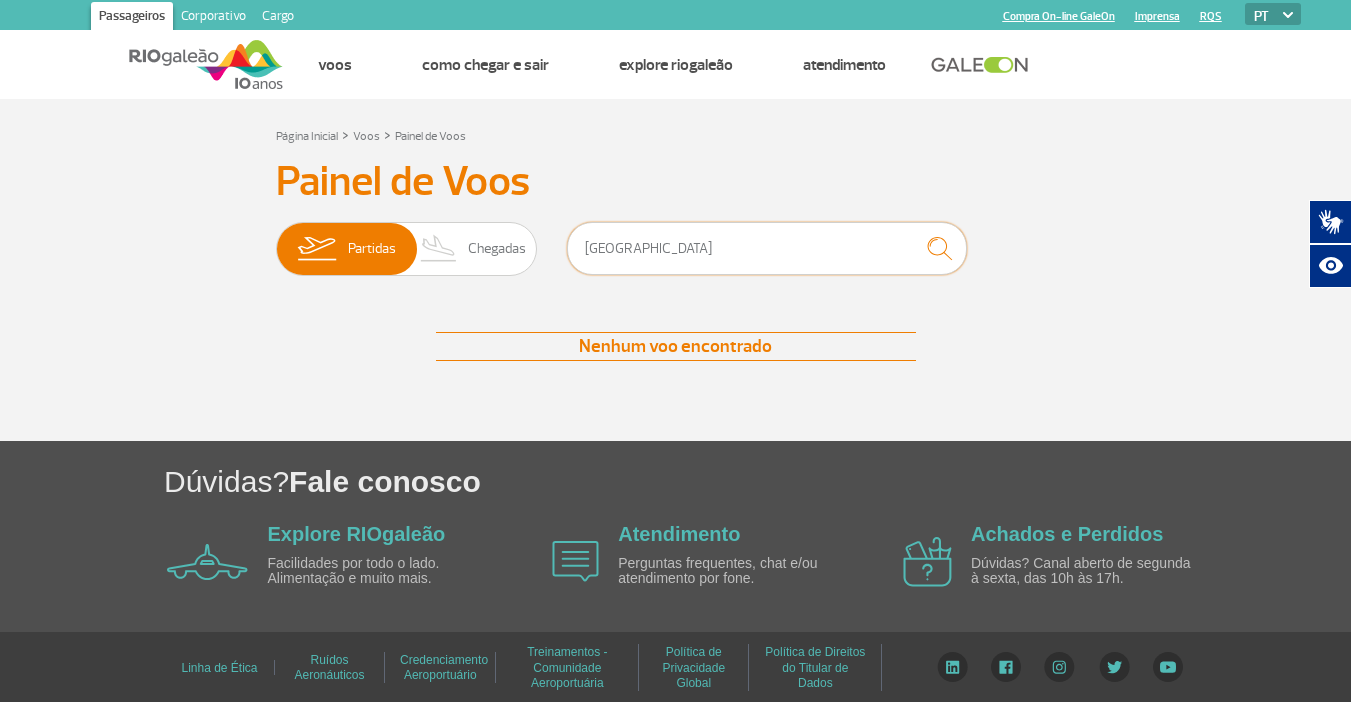 click on "Londres" at bounding box center [767, 248] 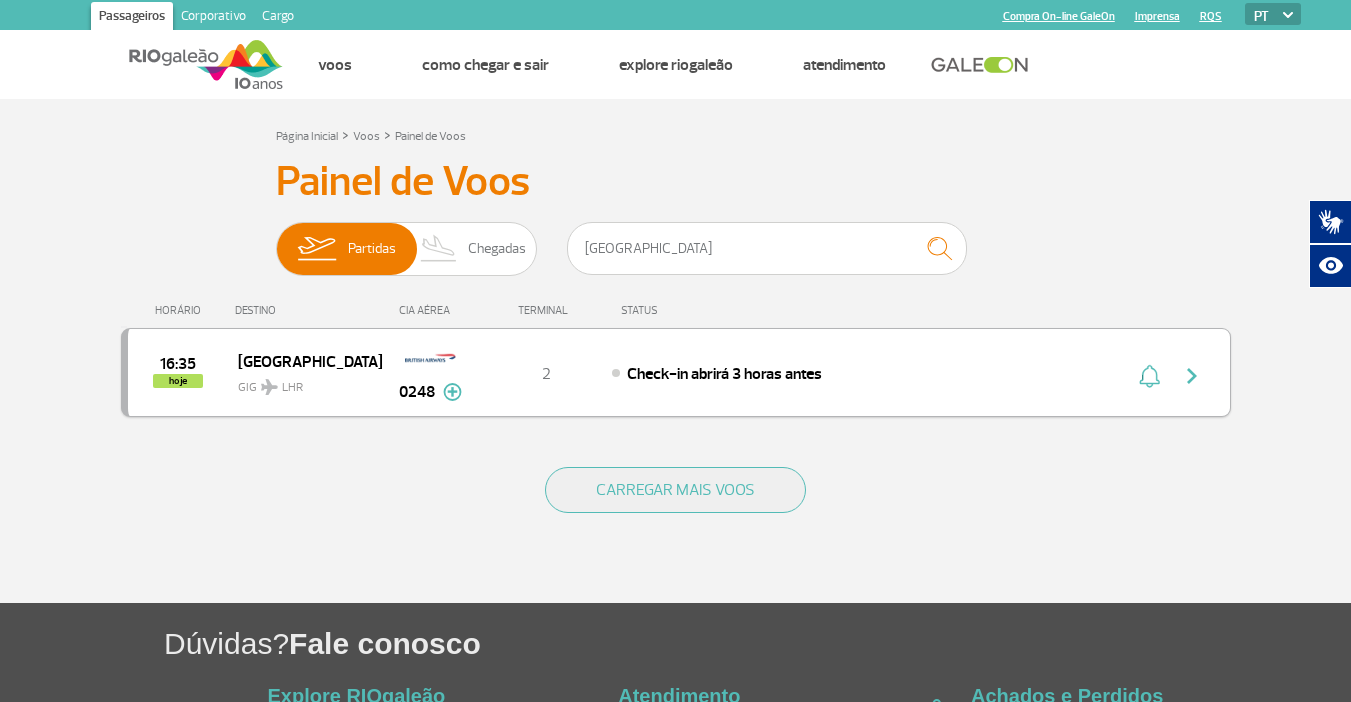 click at bounding box center (1192, 376) 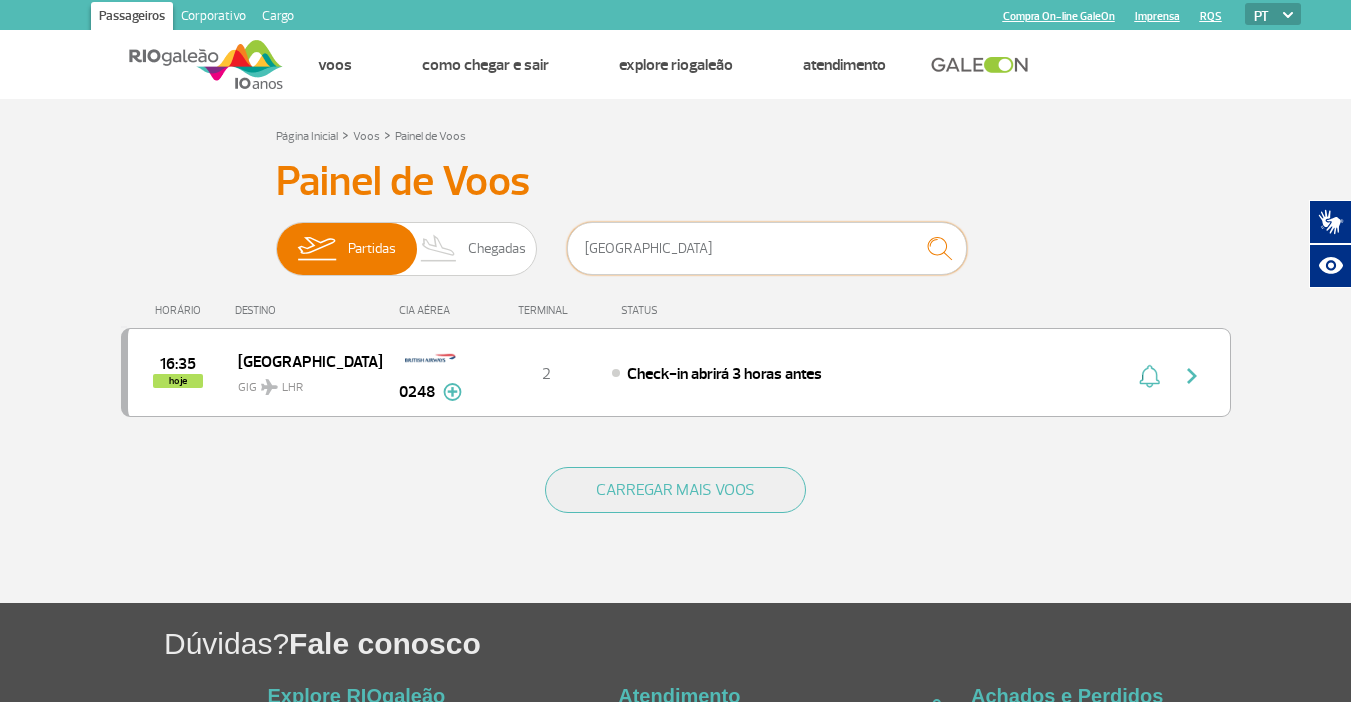 click on "London" at bounding box center (767, 248) 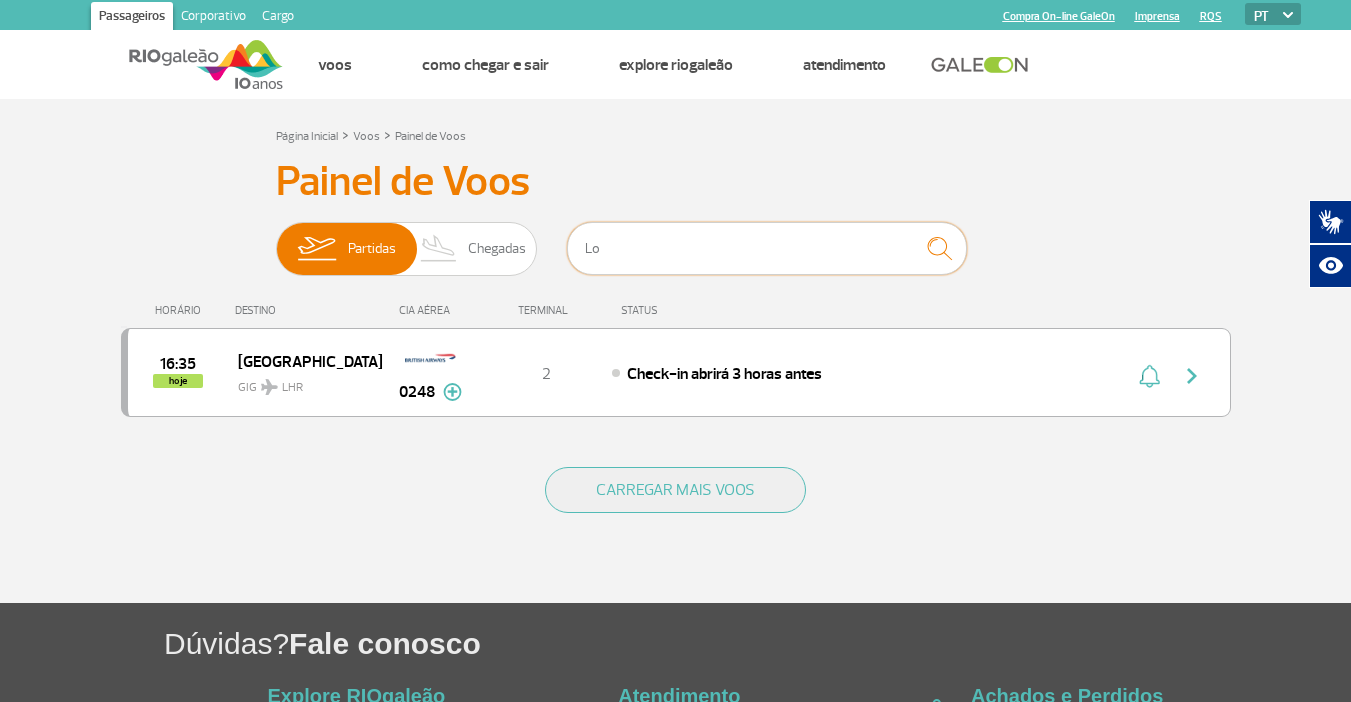type on "L" 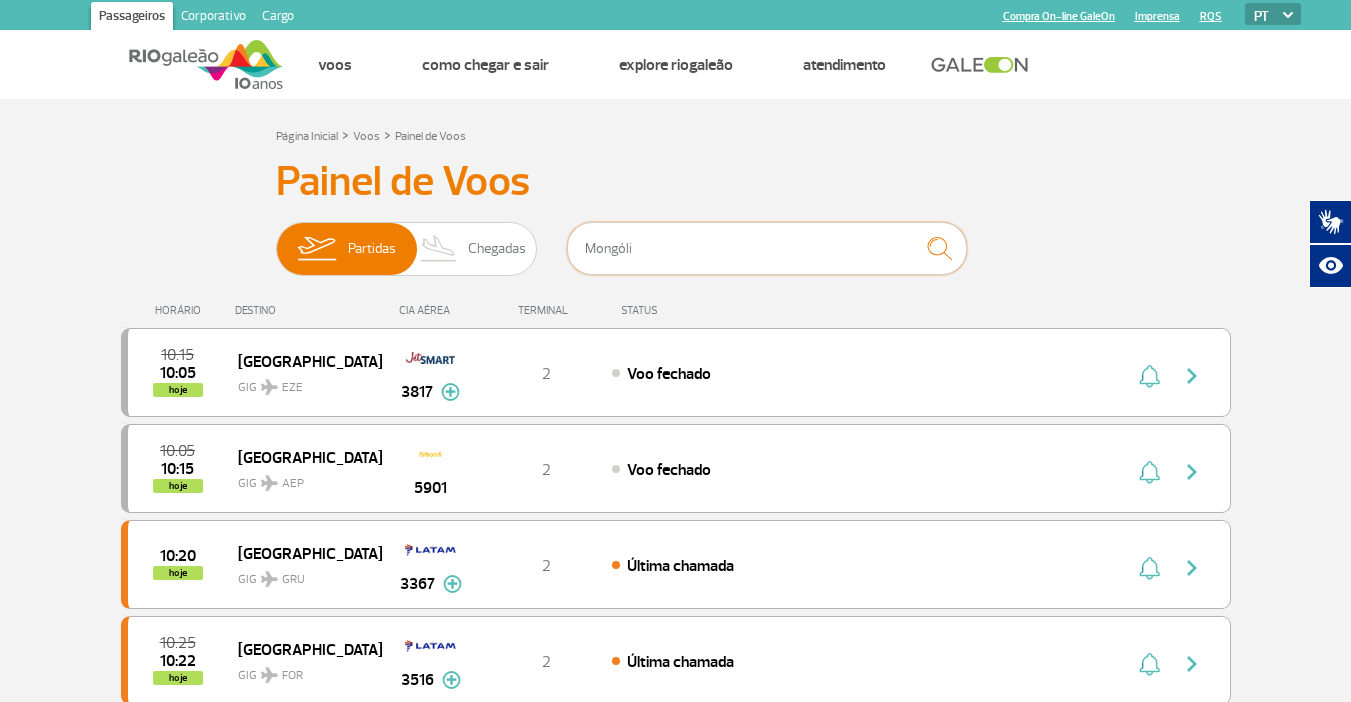 type on "Mongólia" 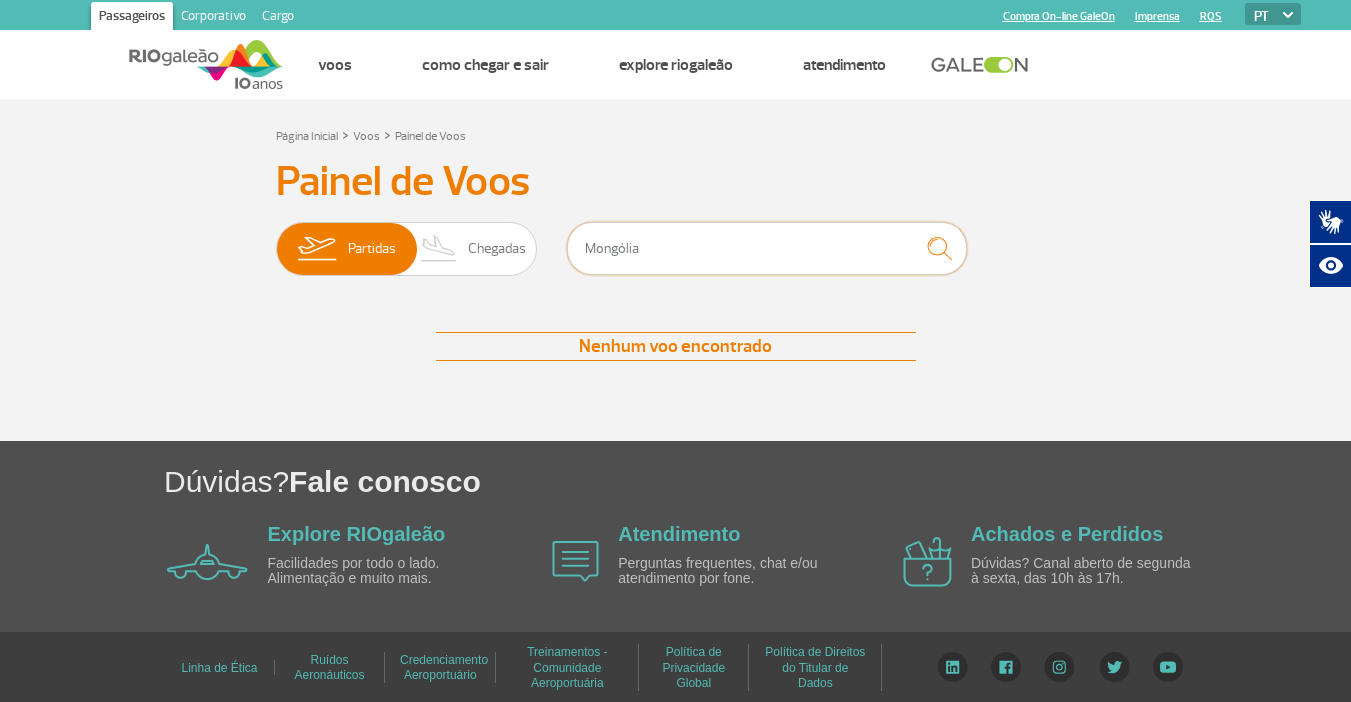click on "Mongólia" at bounding box center (767, 248) 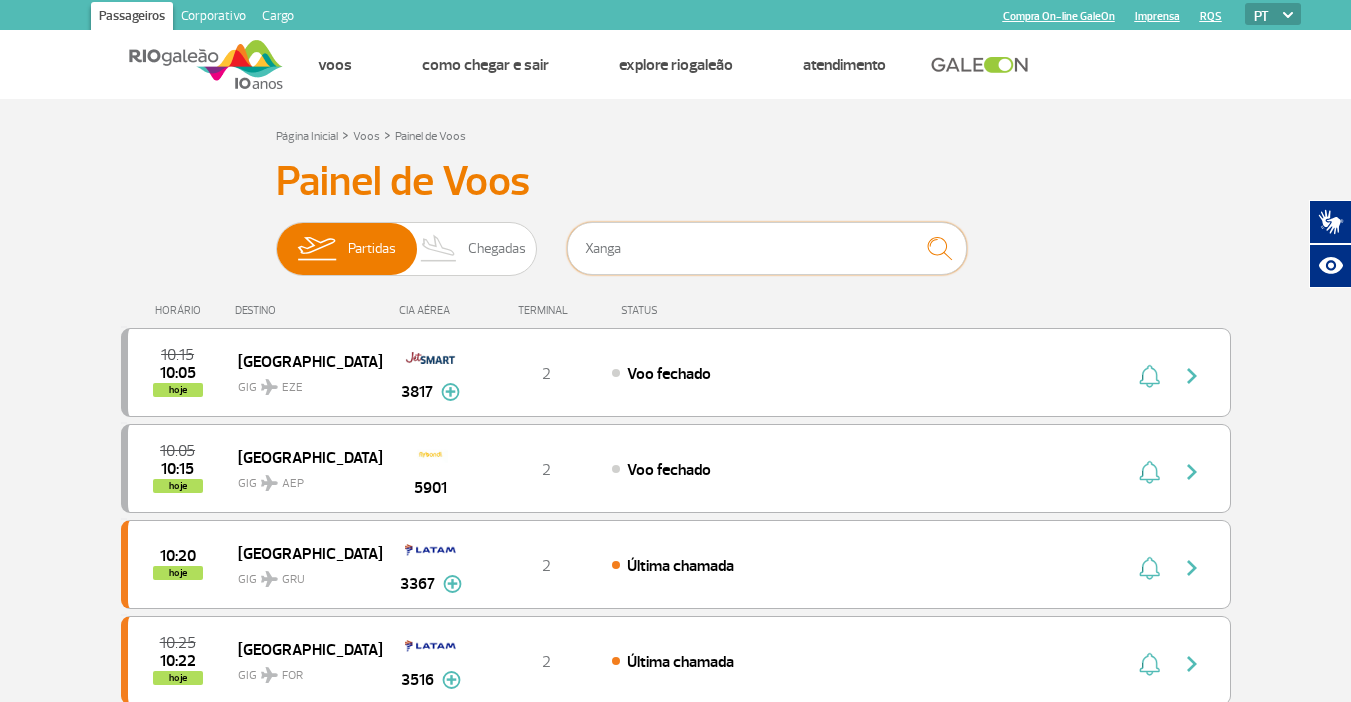 type on "Xangai" 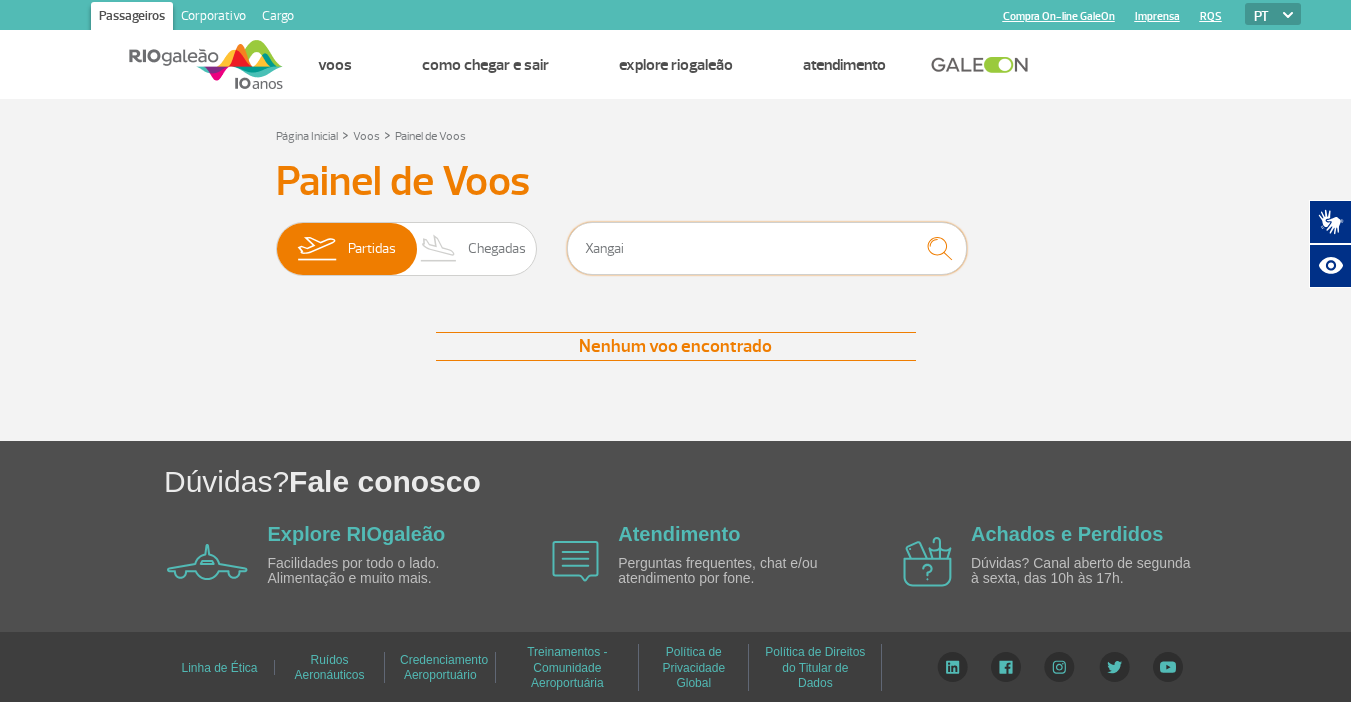 click on "Xangai" at bounding box center [767, 248] 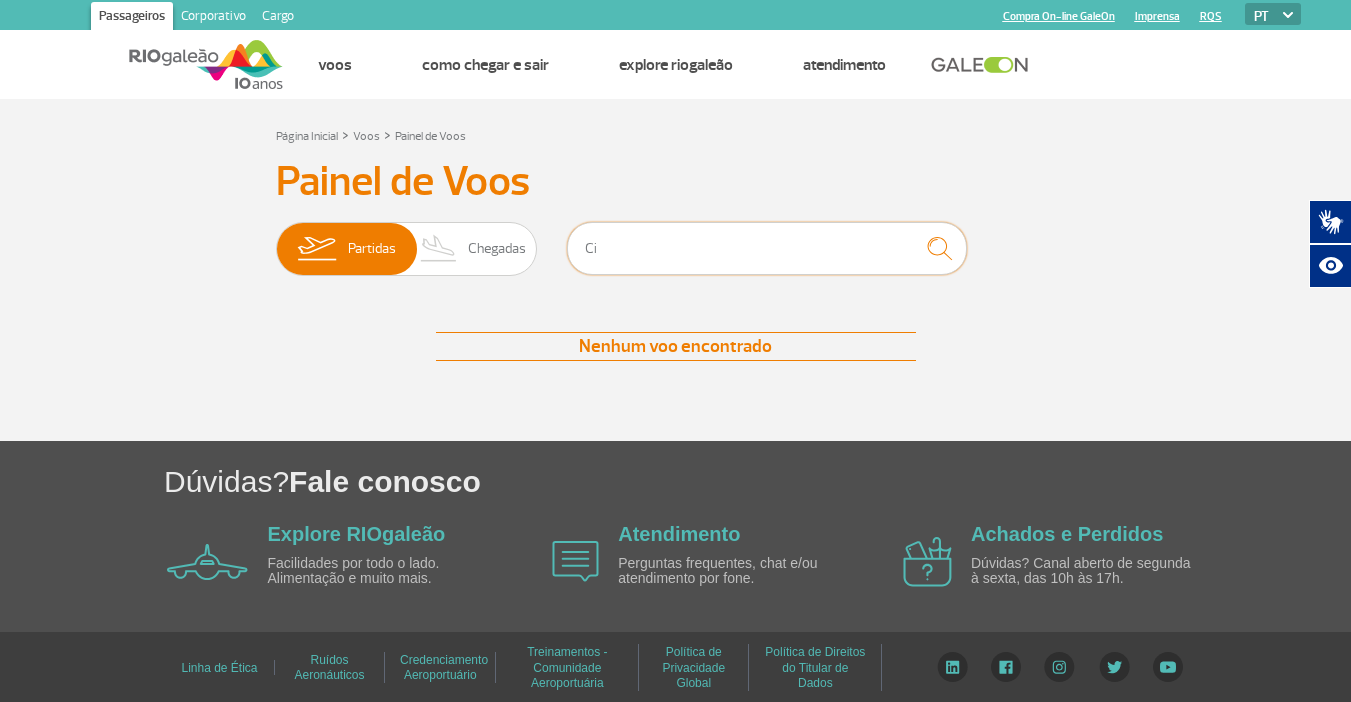 type on "C" 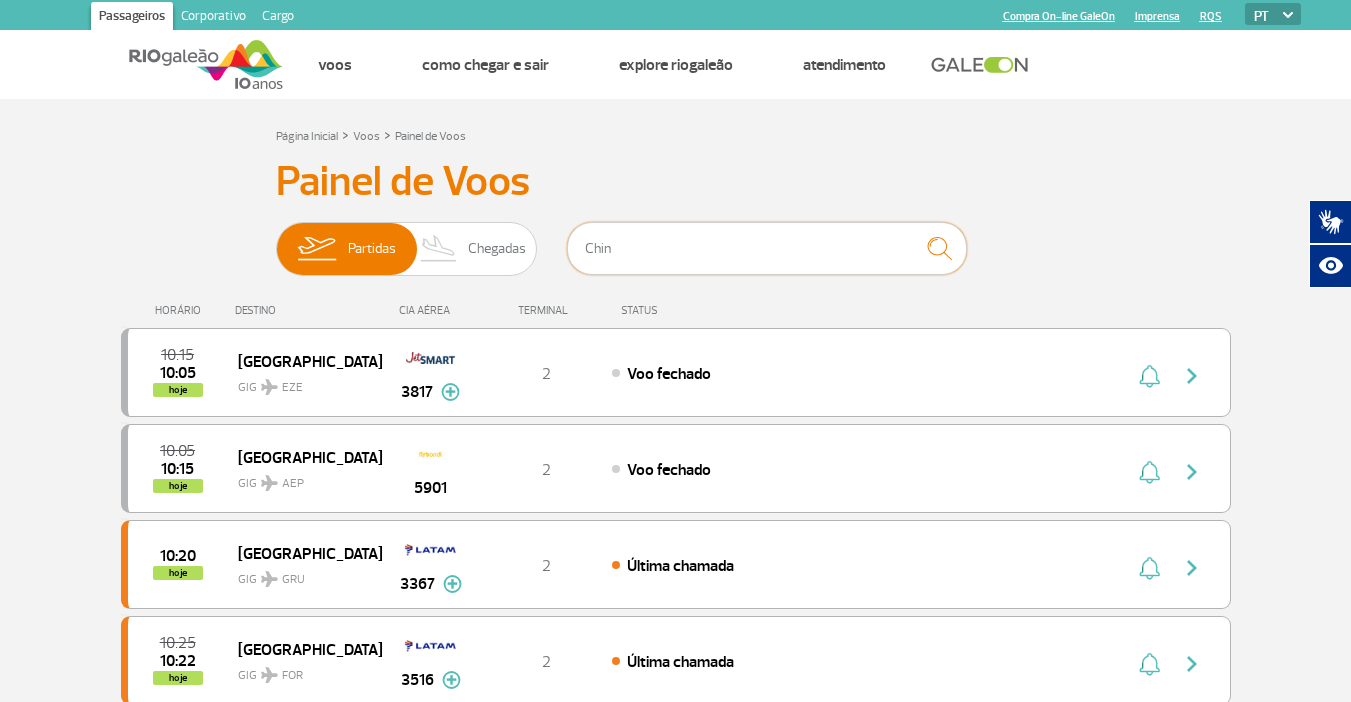 type on "China" 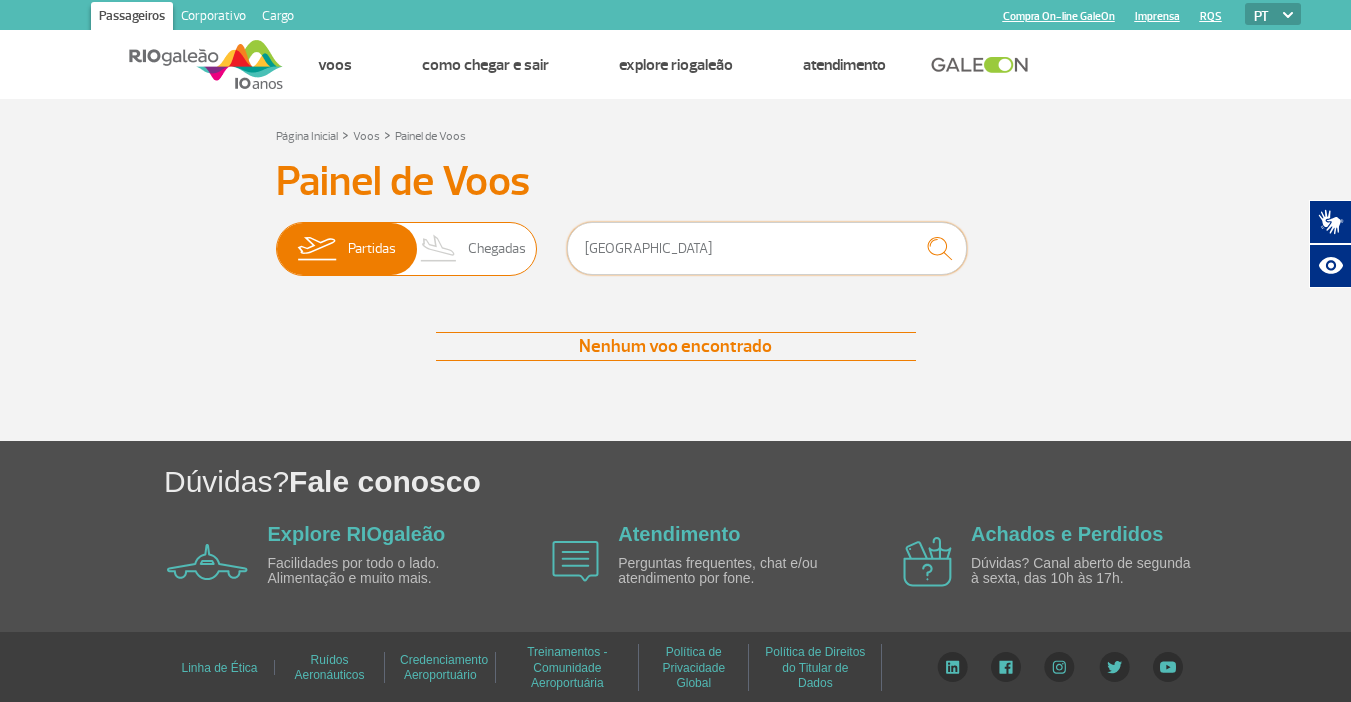 drag, startPoint x: 631, startPoint y: 246, endPoint x: 430, endPoint y: 256, distance: 201.2486 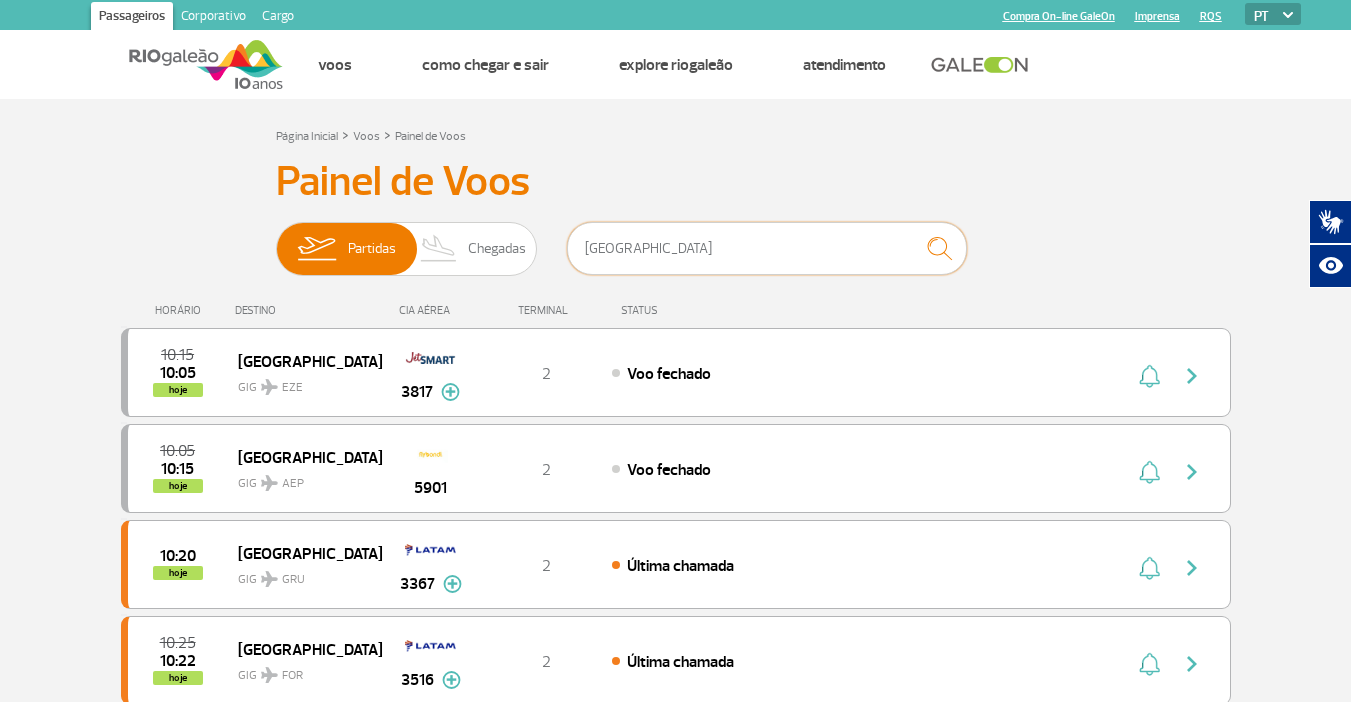 type on "Cidade do México" 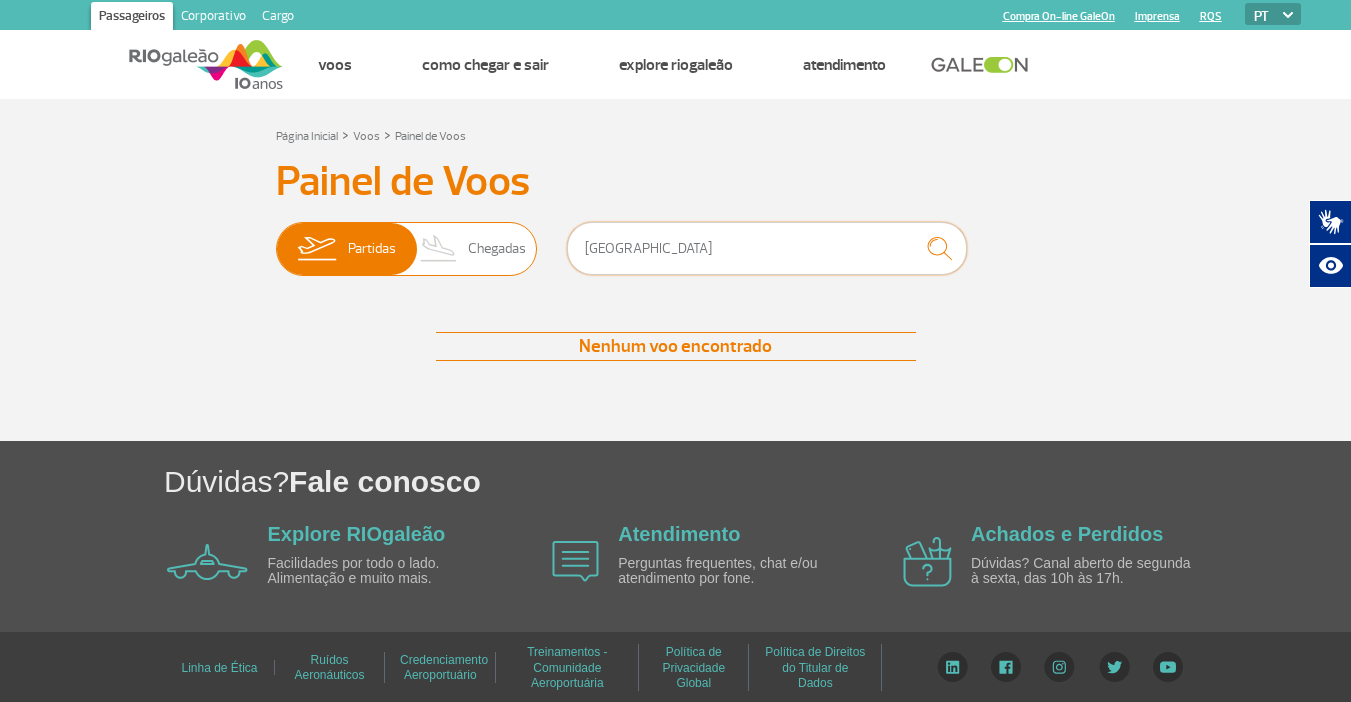 drag, startPoint x: 690, startPoint y: 250, endPoint x: 368, endPoint y: 254, distance: 322.02484 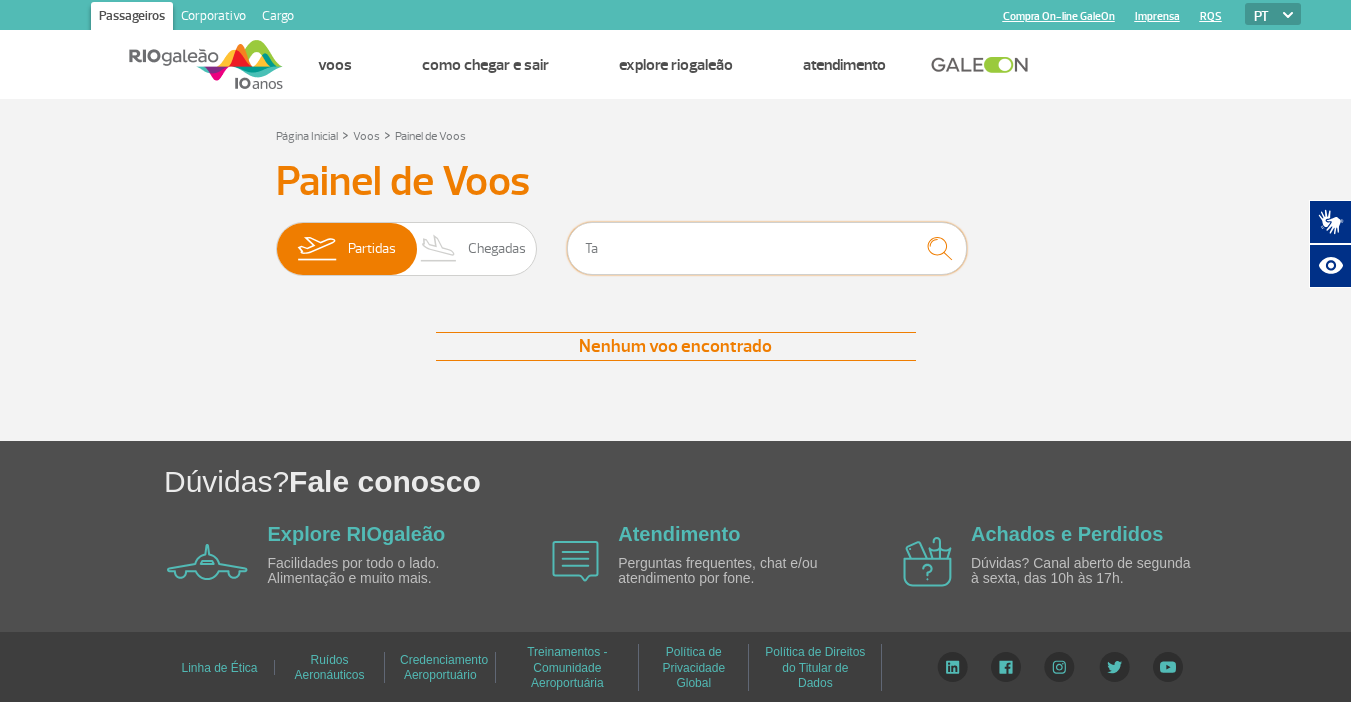 type on "T" 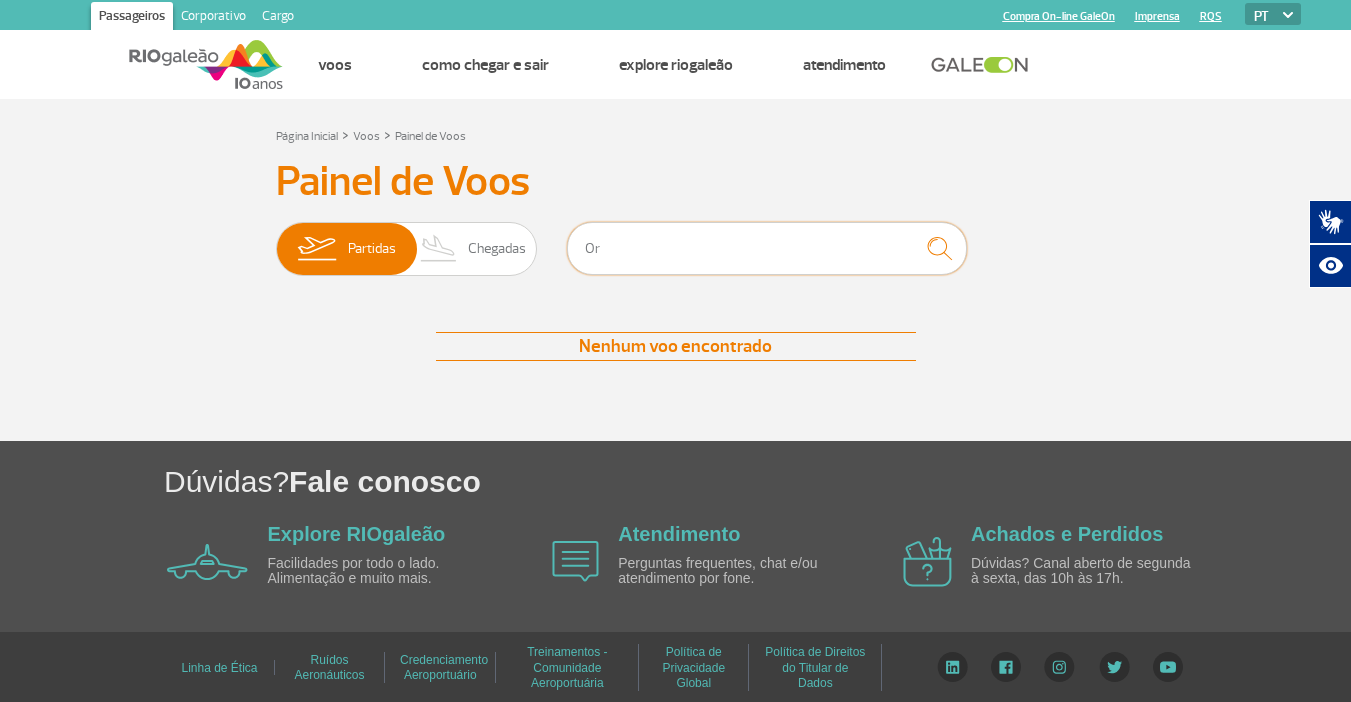 type on "O" 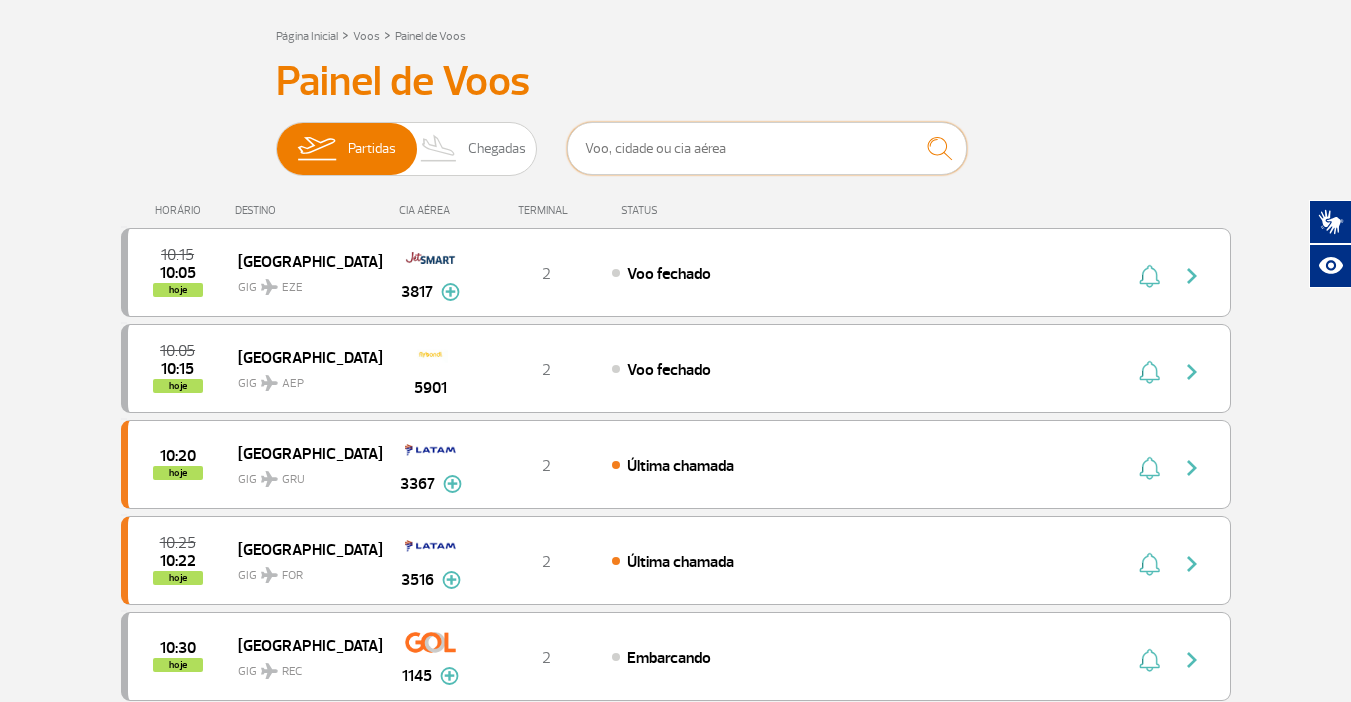 scroll, scrollTop: 0, scrollLeft: 0, axis: both 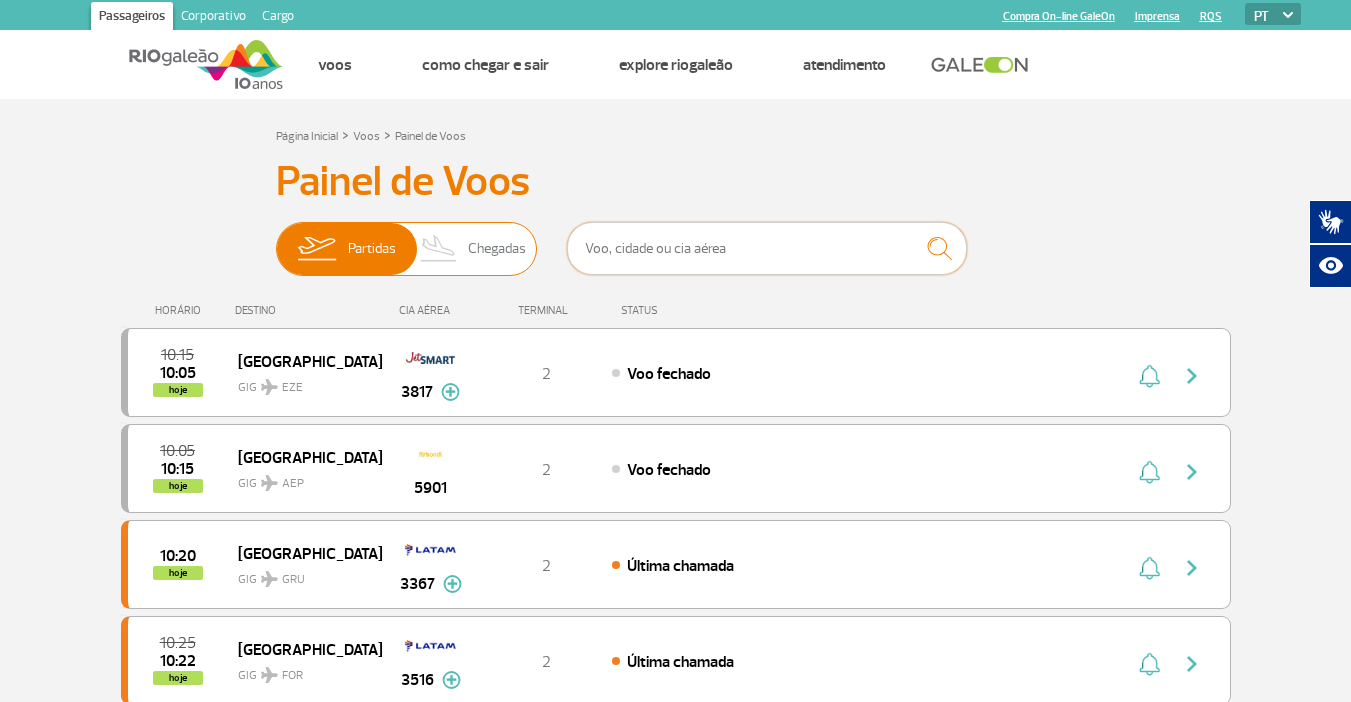 type 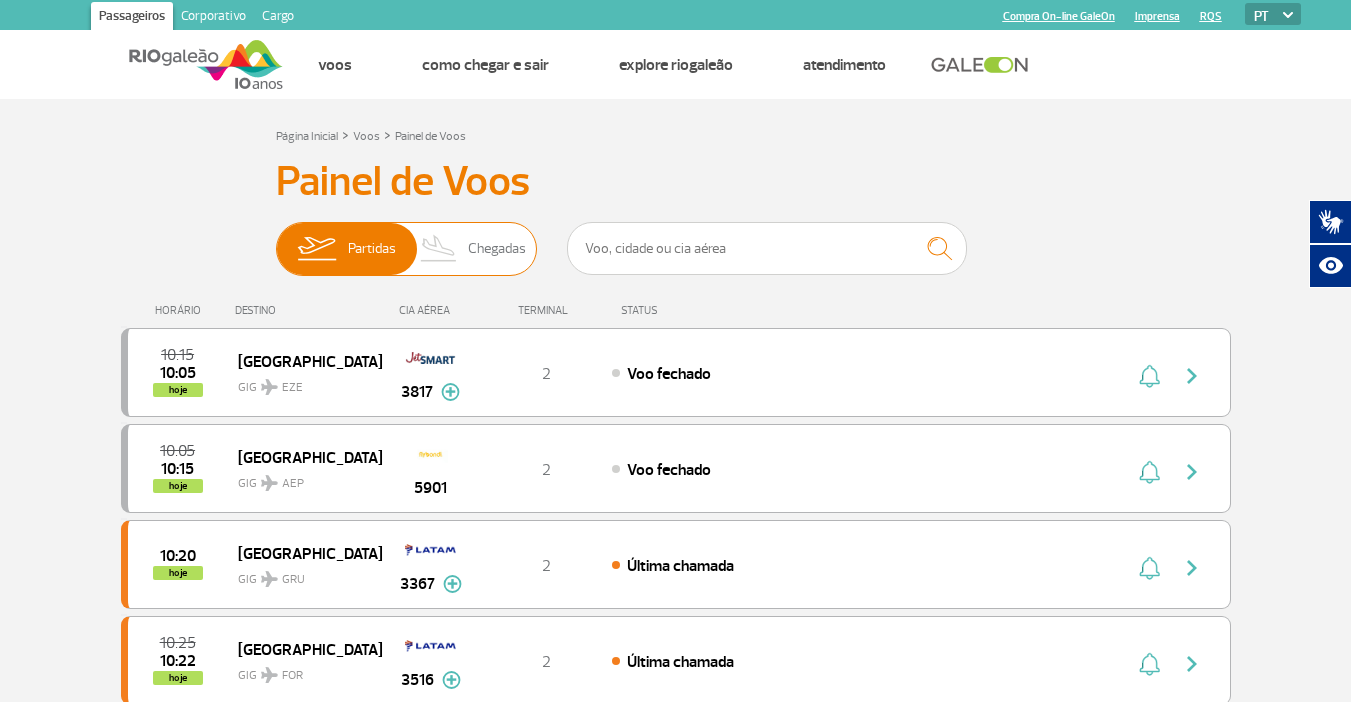 click on "Chegadas" at bounding box center (497, 249) 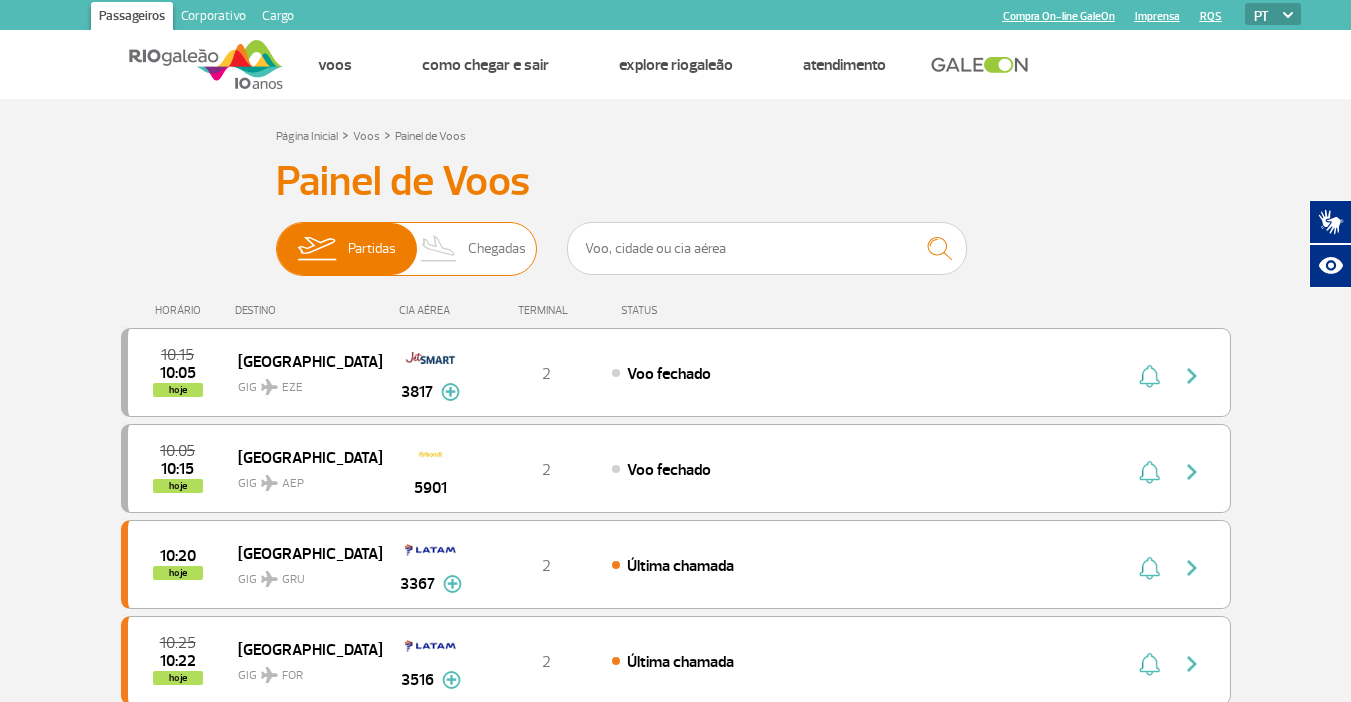 click on "Partidas   Chegadas" at bounding box center (276, 239) 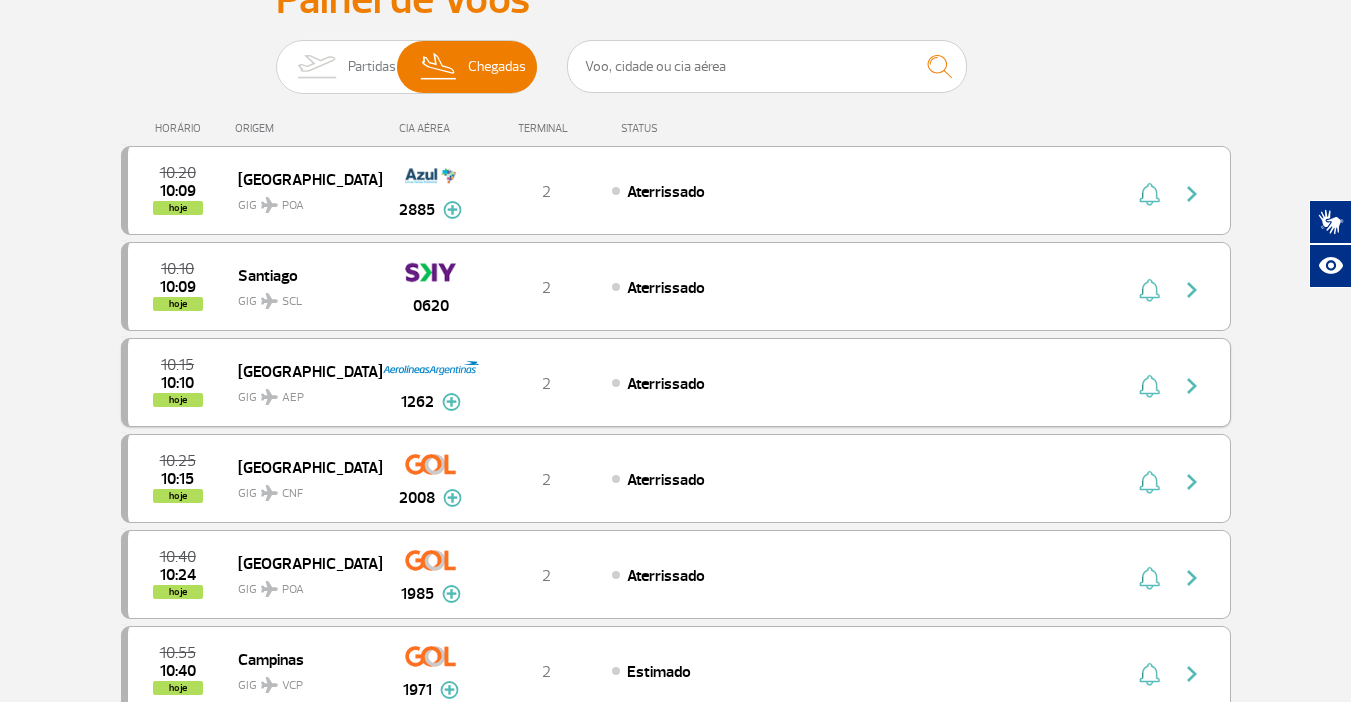 scroll, scrollTop: 200, scrollLeft: 0, axis: vertical 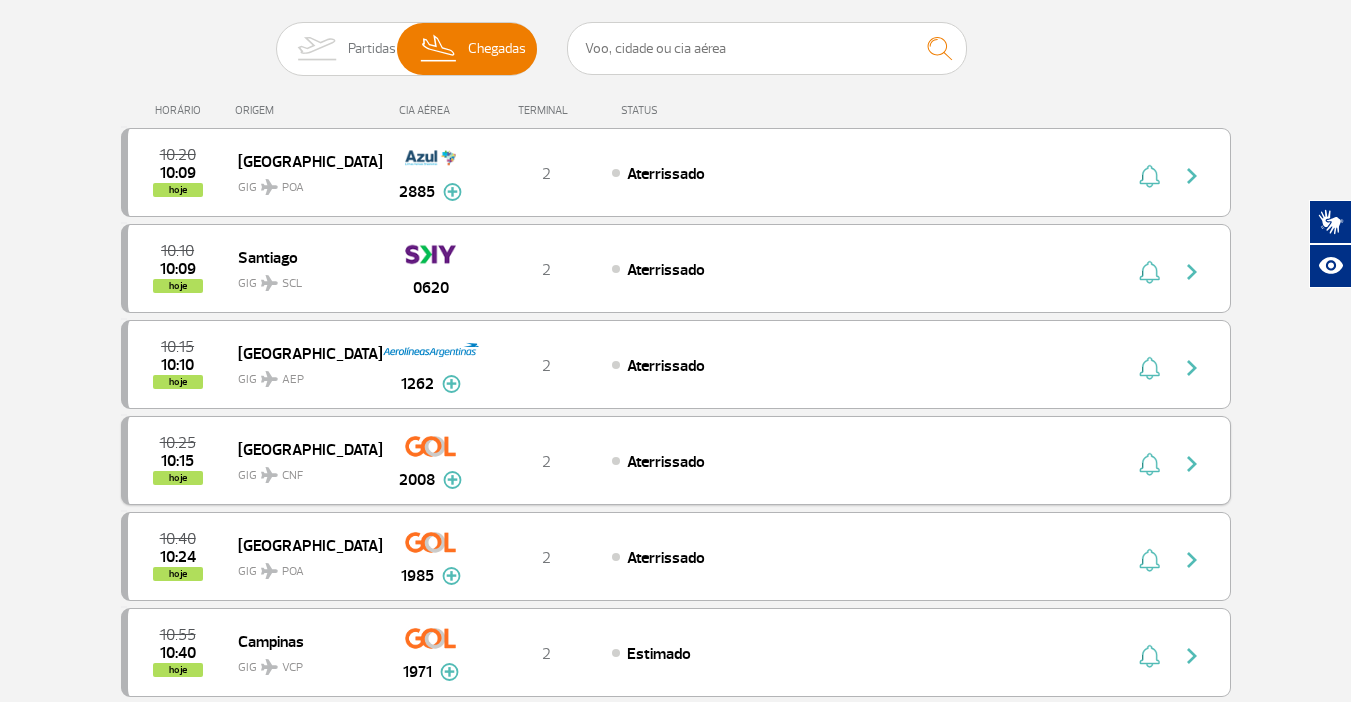 click at bounding box center [1192, 464] 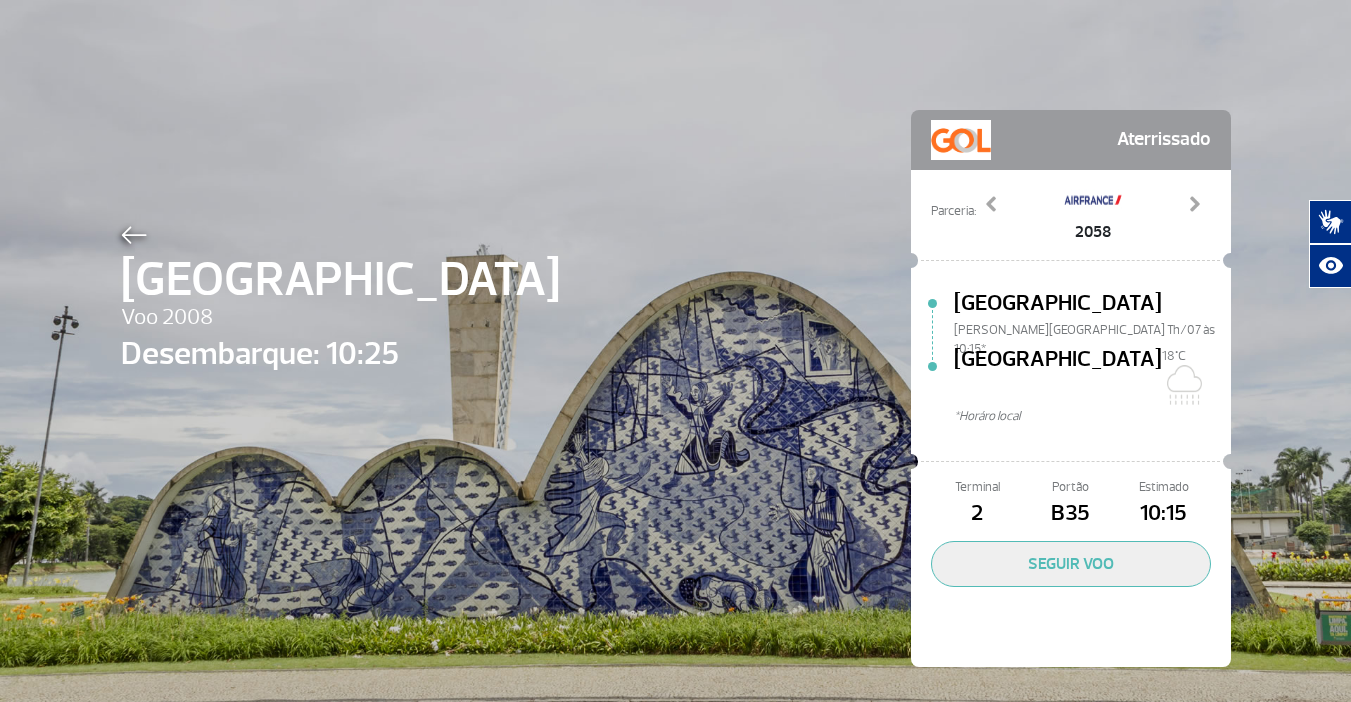 scroll, scrollTop: 0, scrollLeft: 0, axis: both 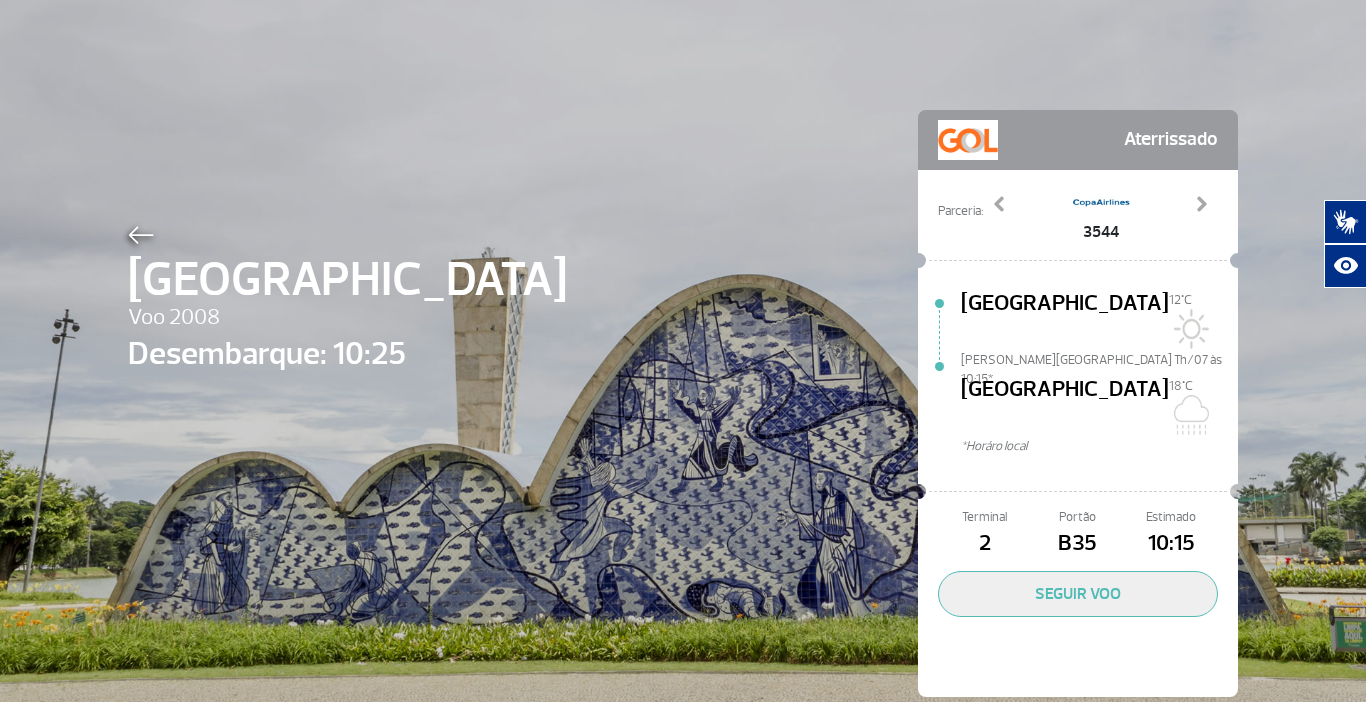 click 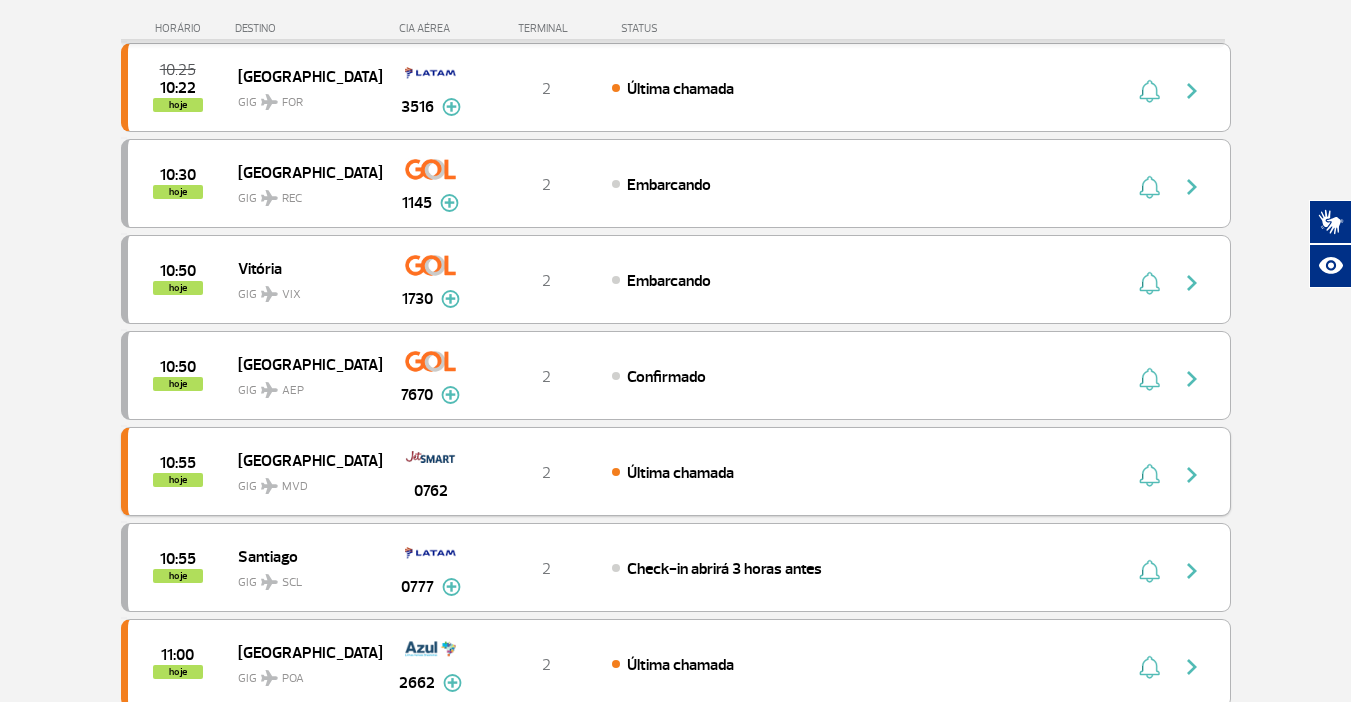 scroll, scrollTop: 600, scrollLeft: 0, axis: vertical 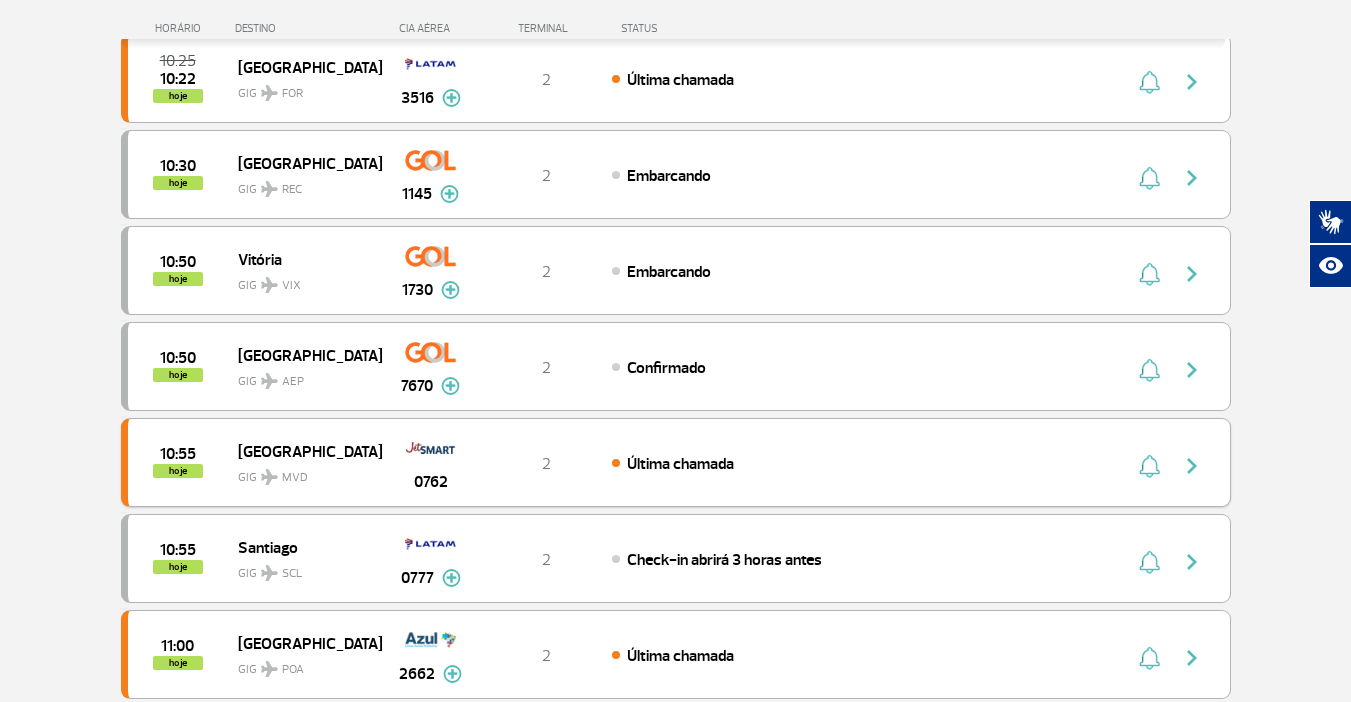 click at bounding box center (1192, 466) 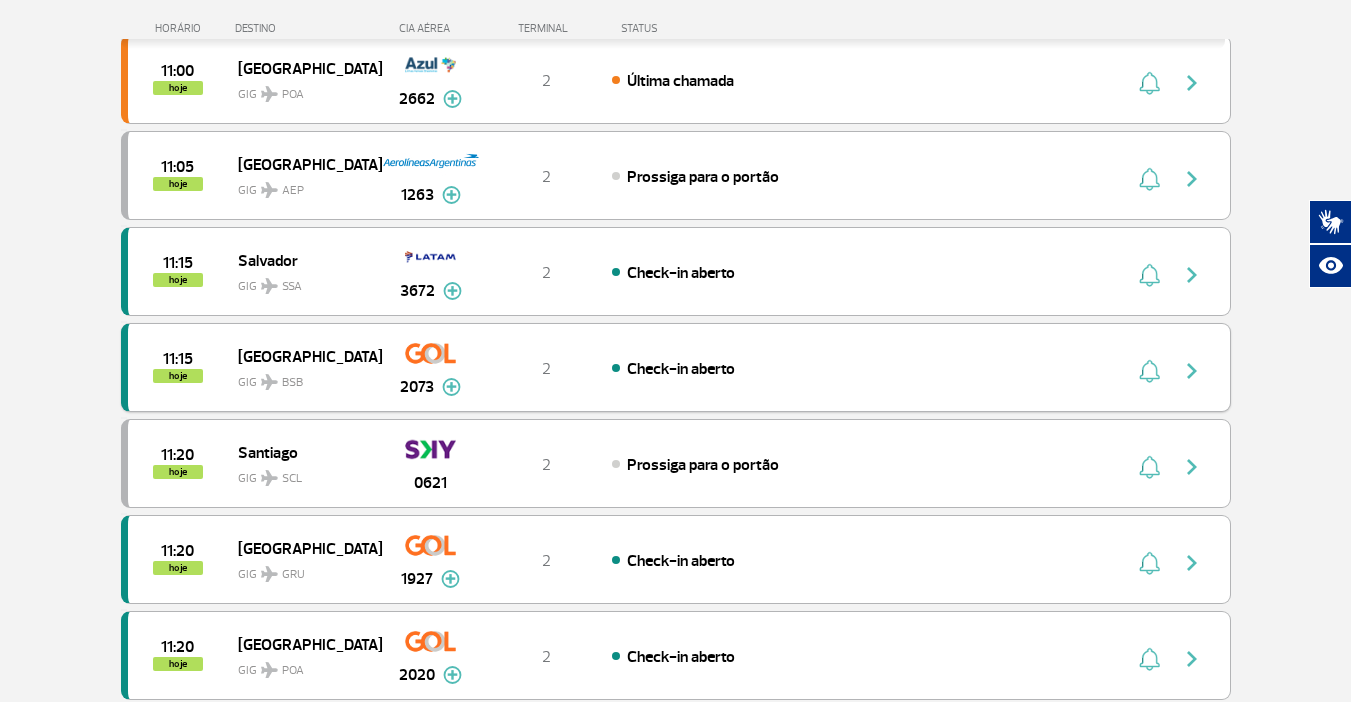 scroll, scrollTop: 1200, scrollLeft: 0, axis: vertical 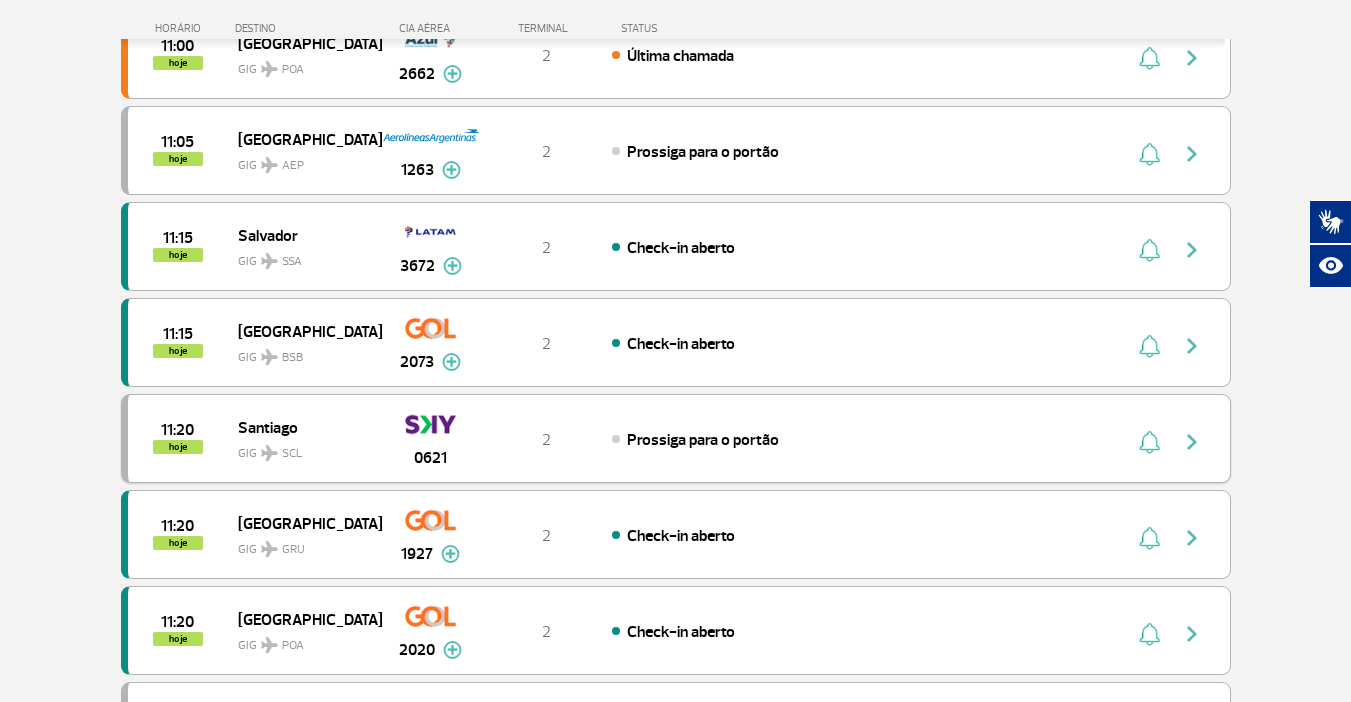 click at bounding box center [1192, 442] 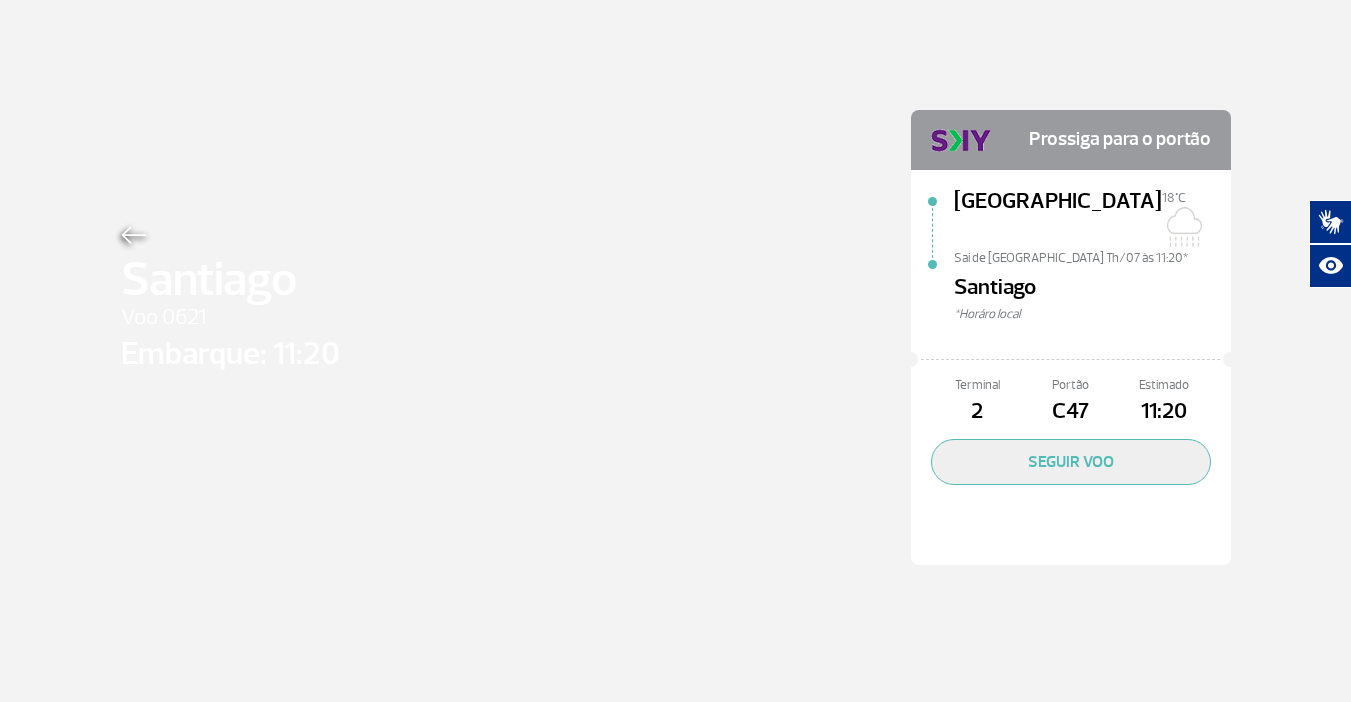 scroll, scrollTop: 0, scrollLeft: 0, axis: both 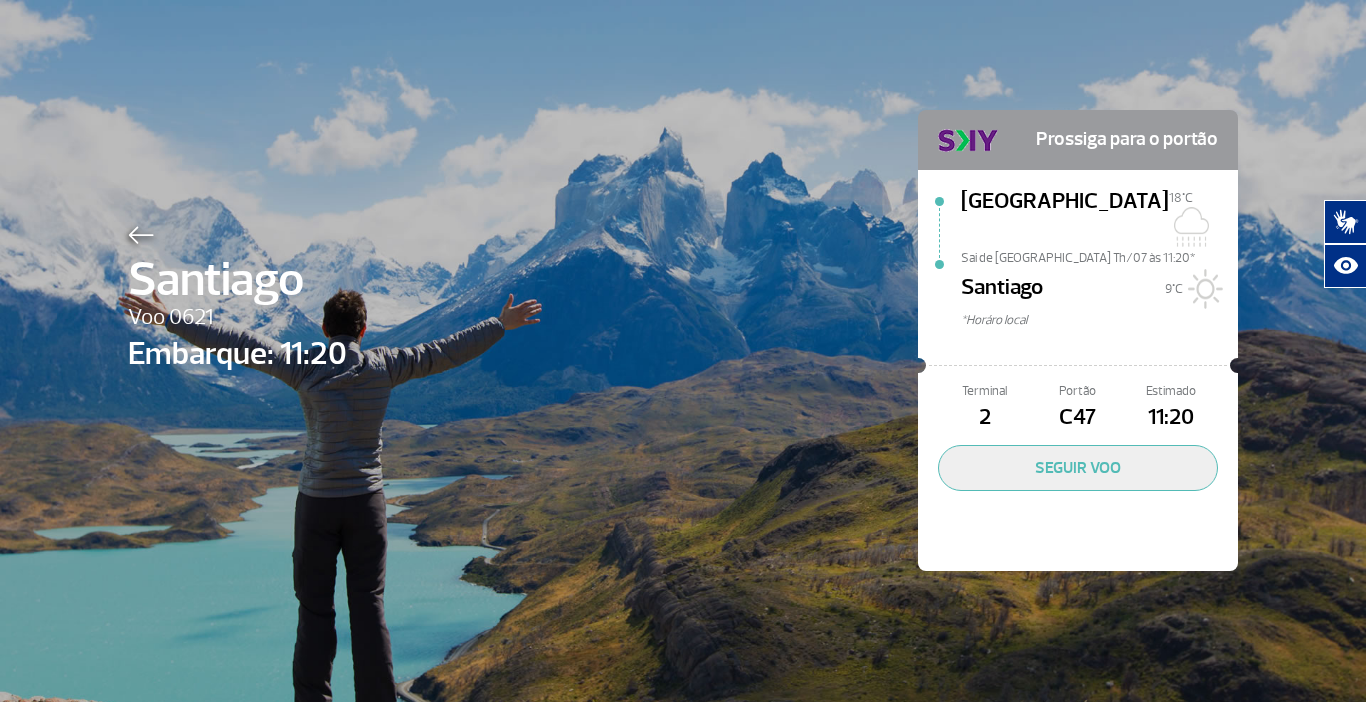 click 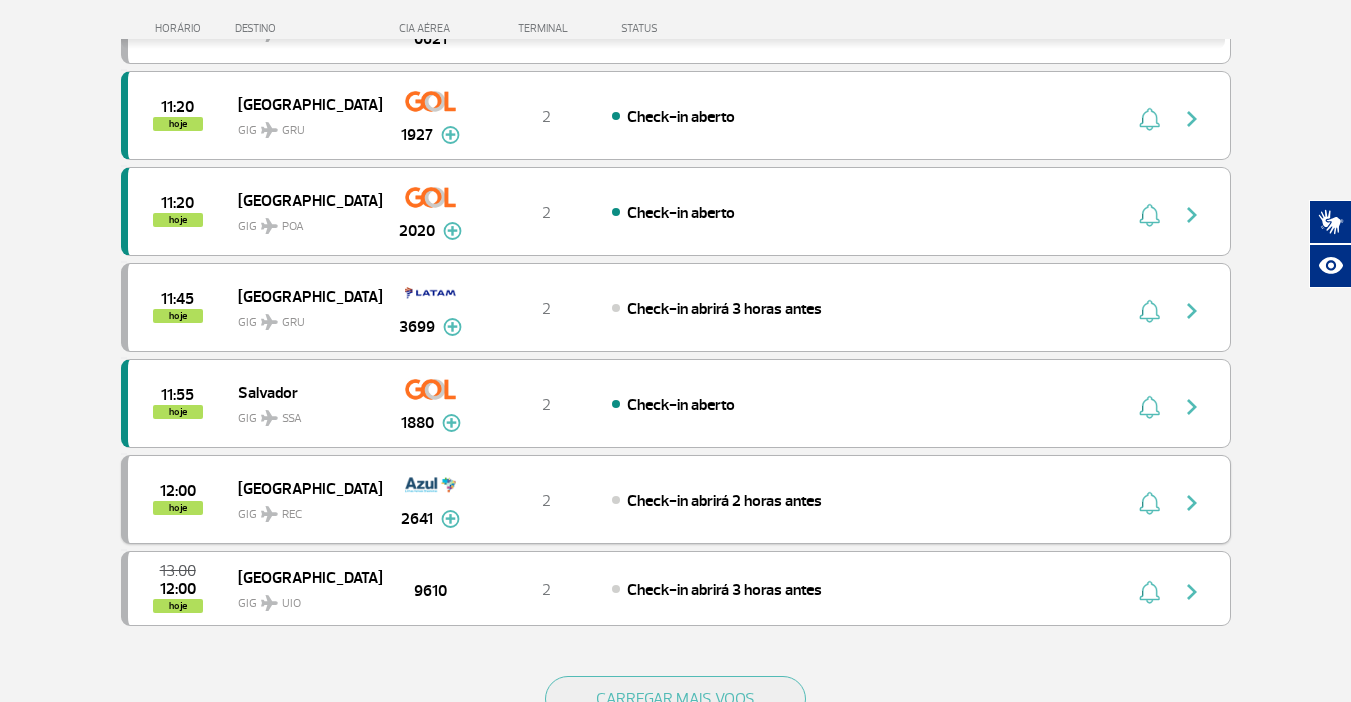 scroll, scrollTop: 1700, scrollLeft: 0, axis: vertical 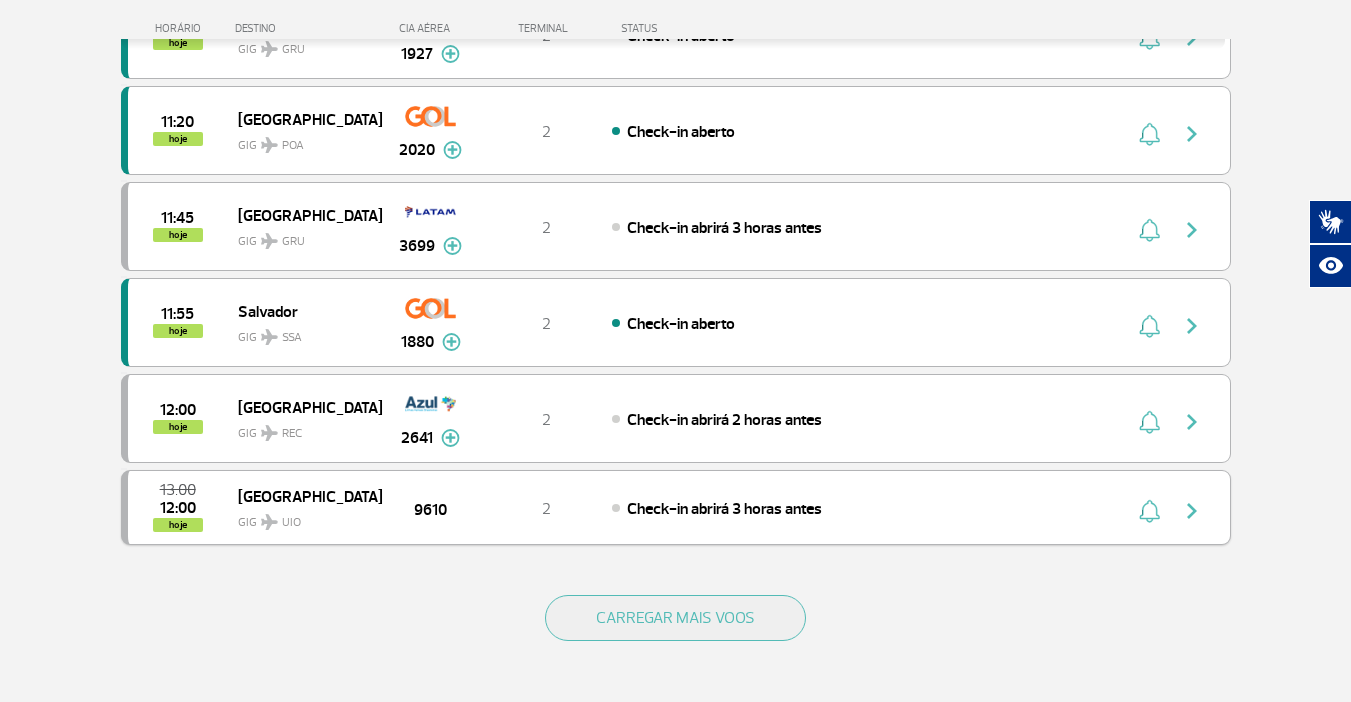 click at bounding box center [1192, 511] 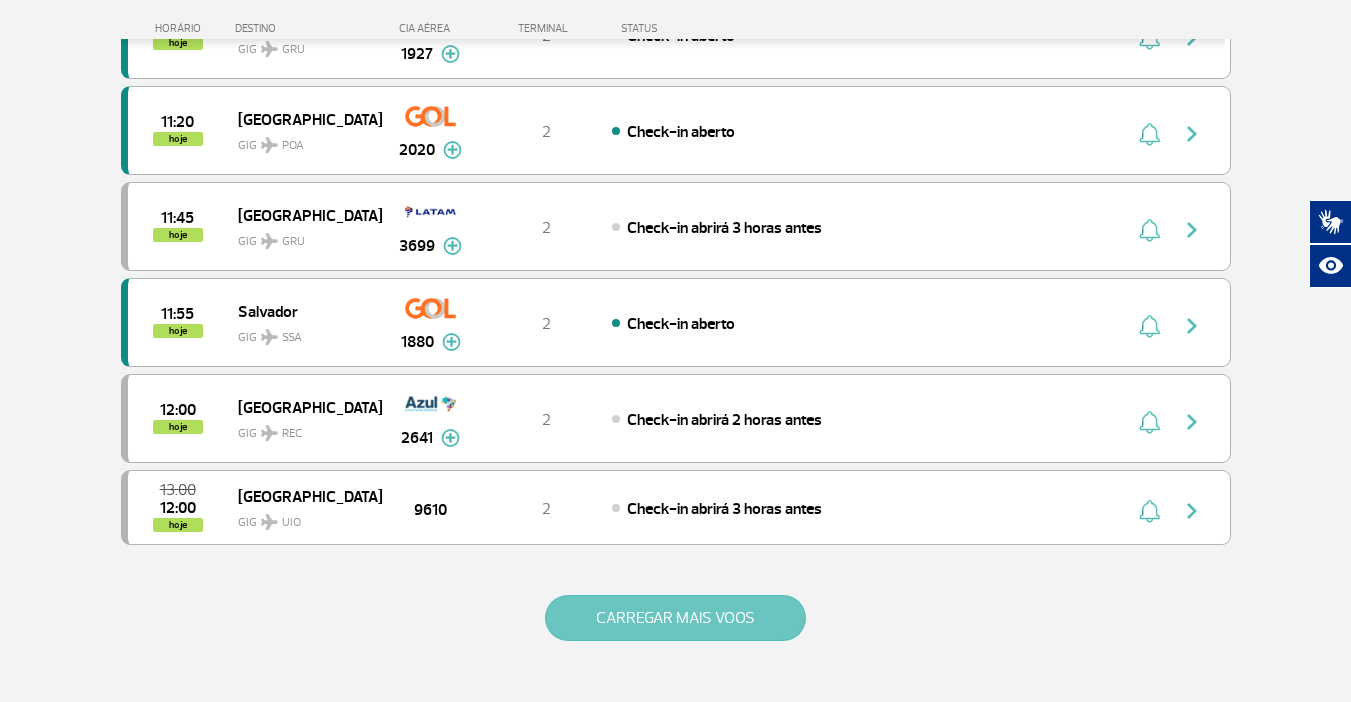 click on "CARREGAR MAIS VOOS" at bounding box center [675, 618] 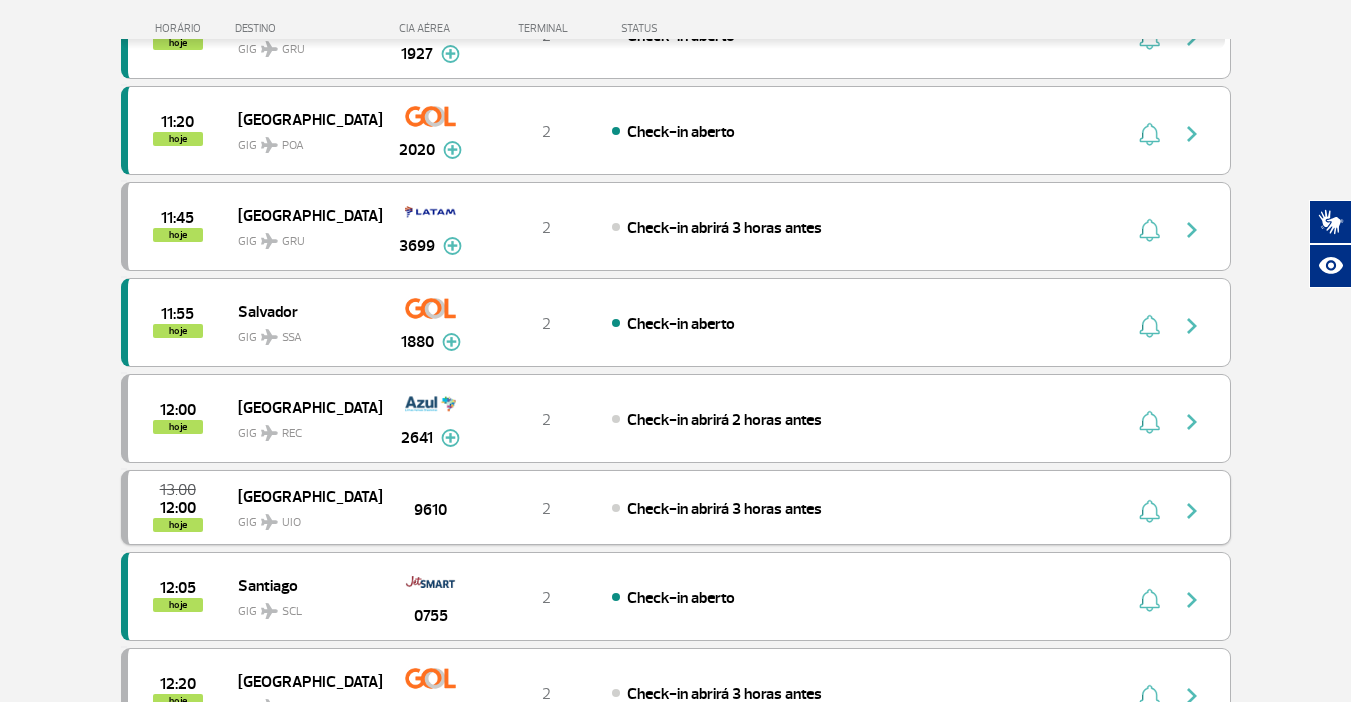 click at bounding box center (1192, 511) 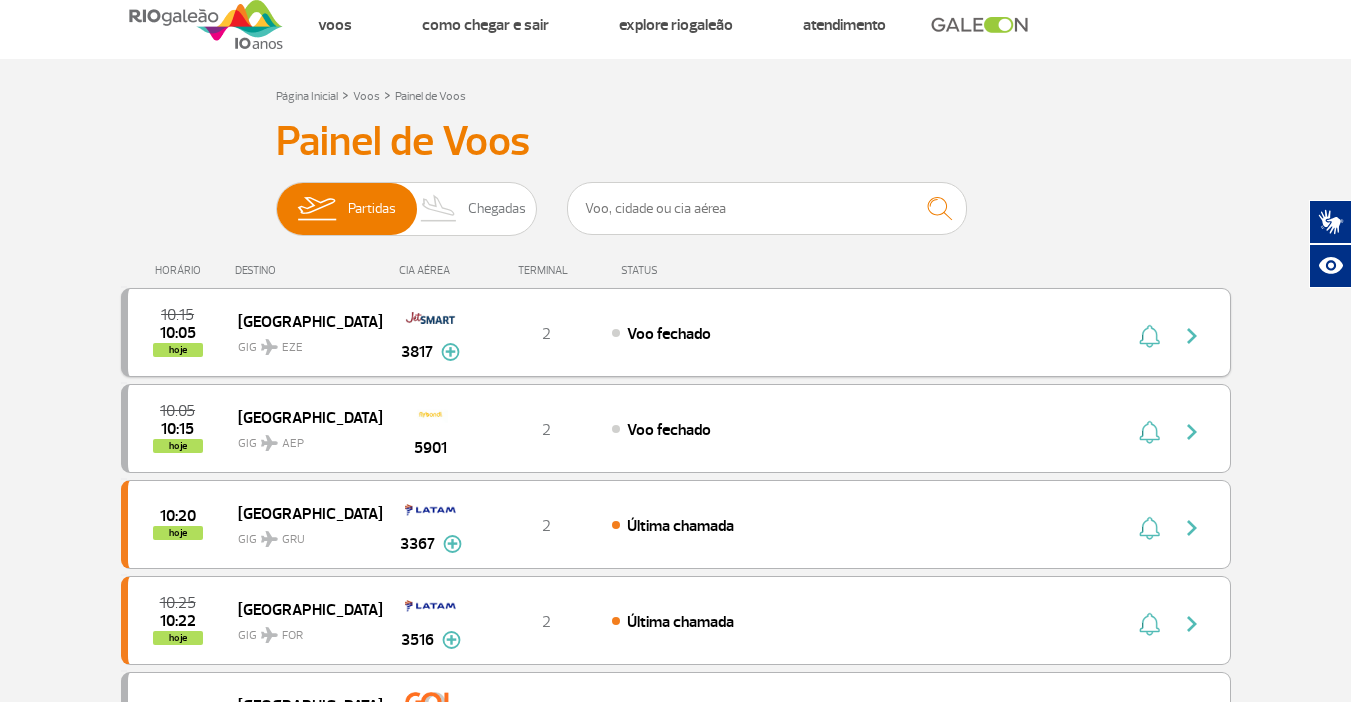scroll, scrollTop: 0, scrollLeft: 0, axis: both 